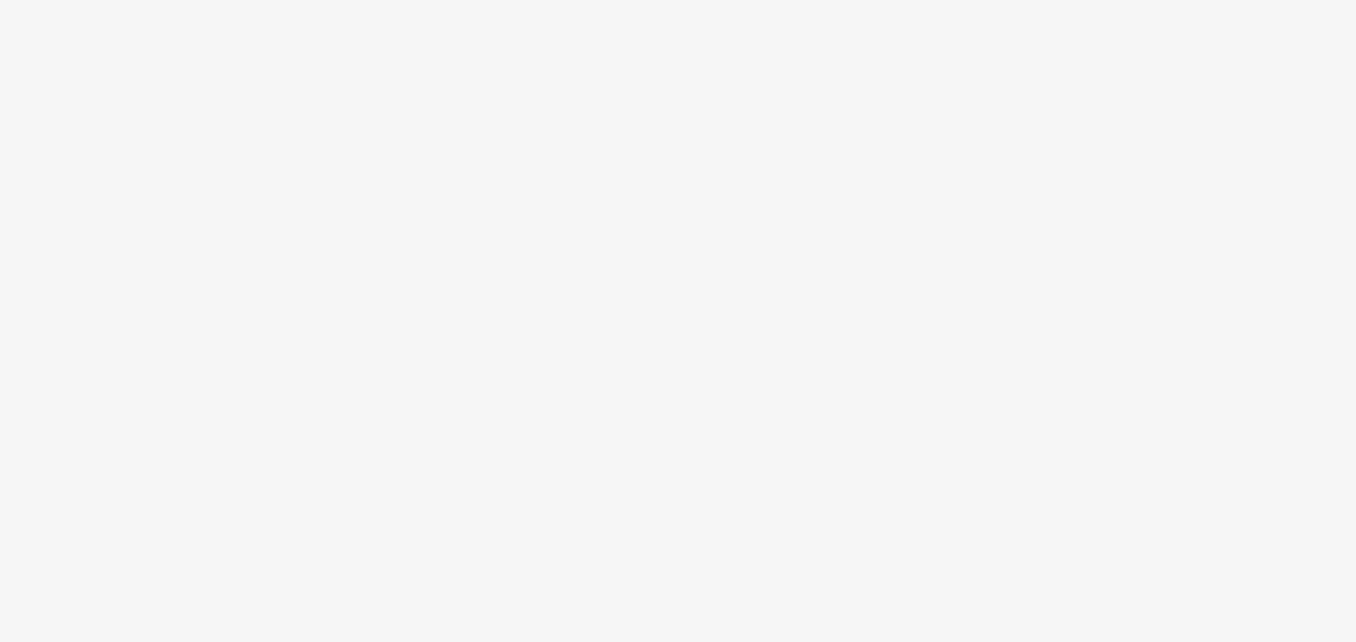 scroll, scrollTop: 0, scrollLeft: 0, axis: both 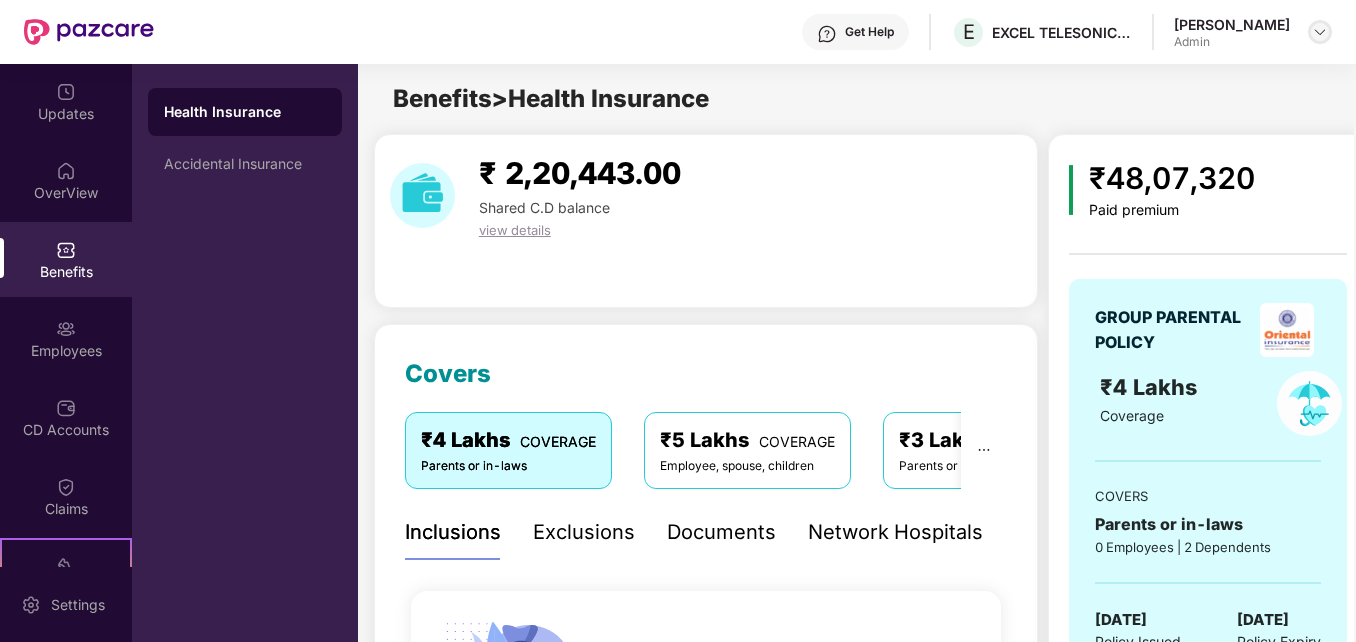 click at bounding box center [1320, 32] 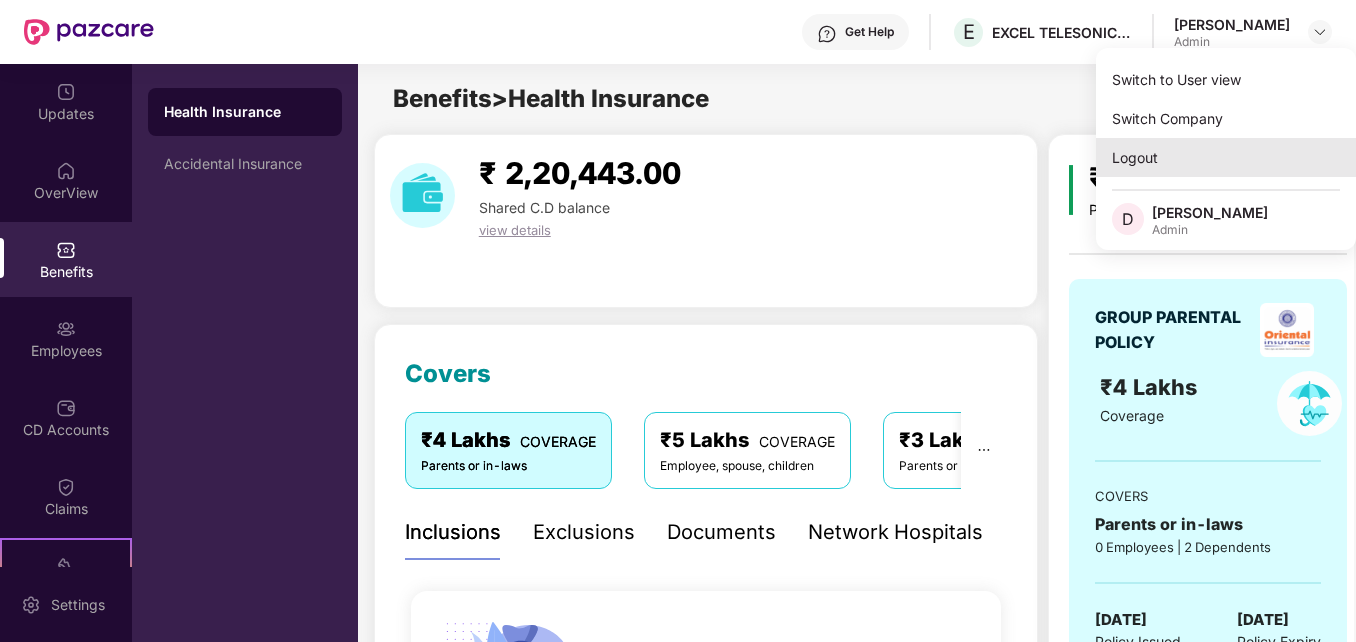 click on "Logout" at bounding box center [1226, 157] 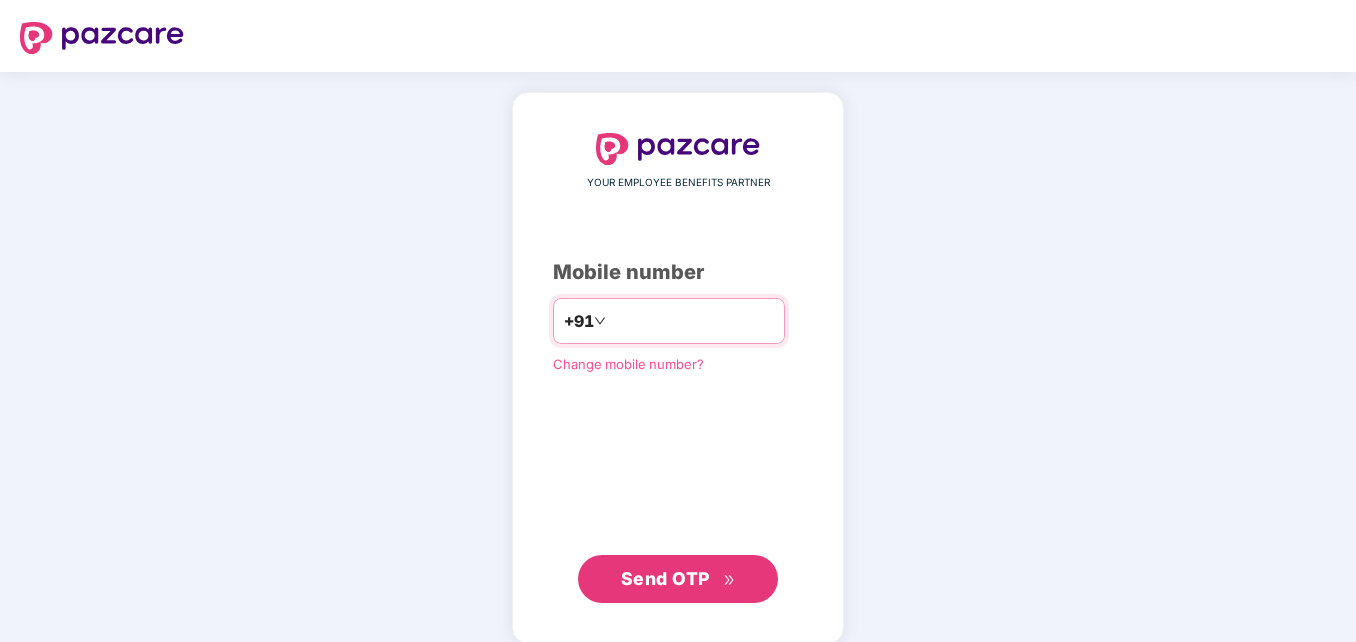 click at bounding box center (692, 321) 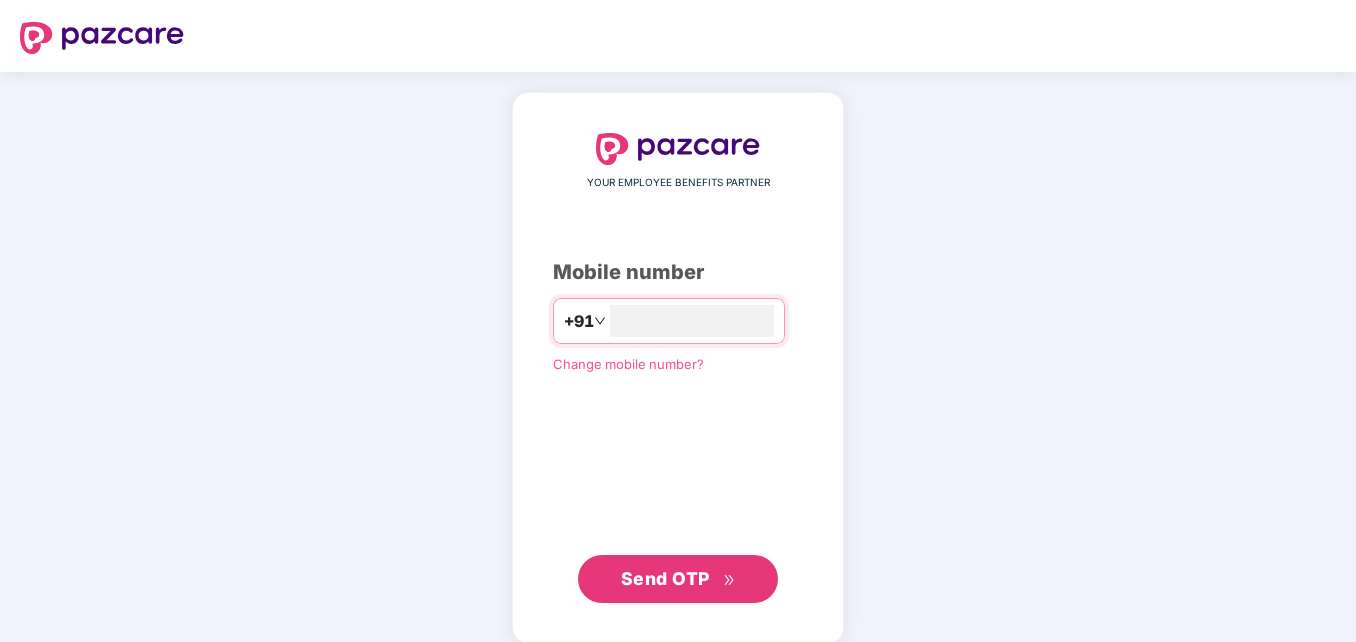 type on "**********" 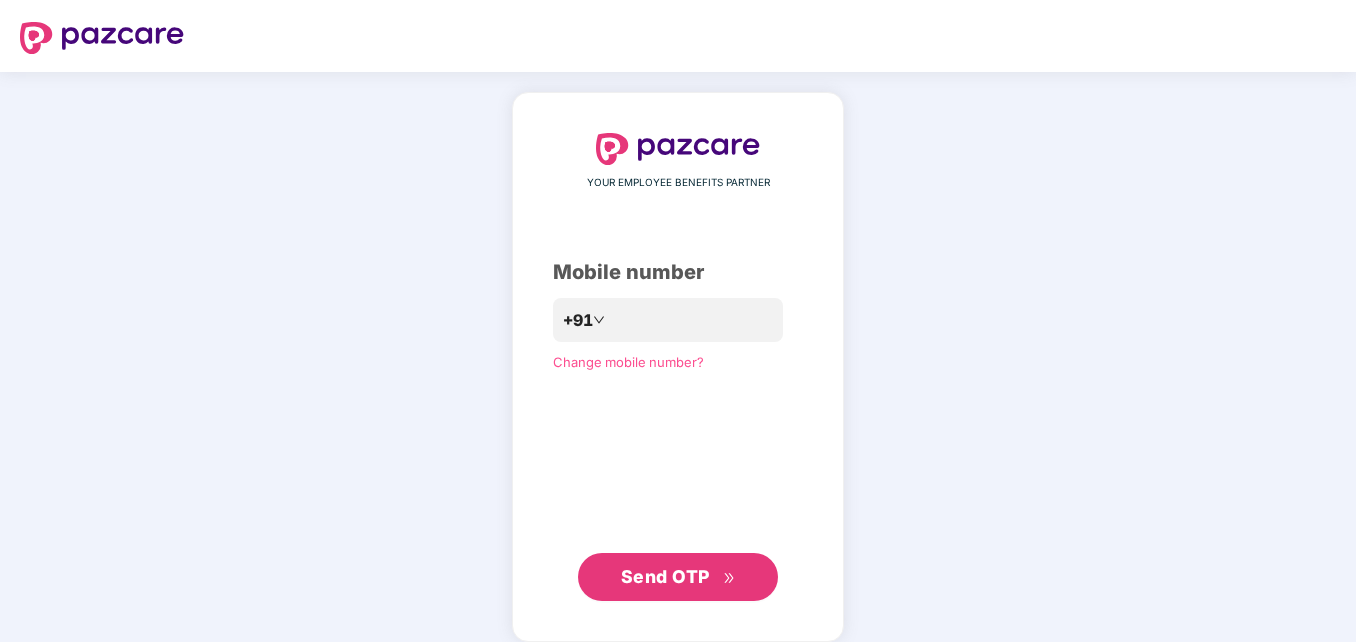 click on "Send OTP" at bounding box center [665, 576] 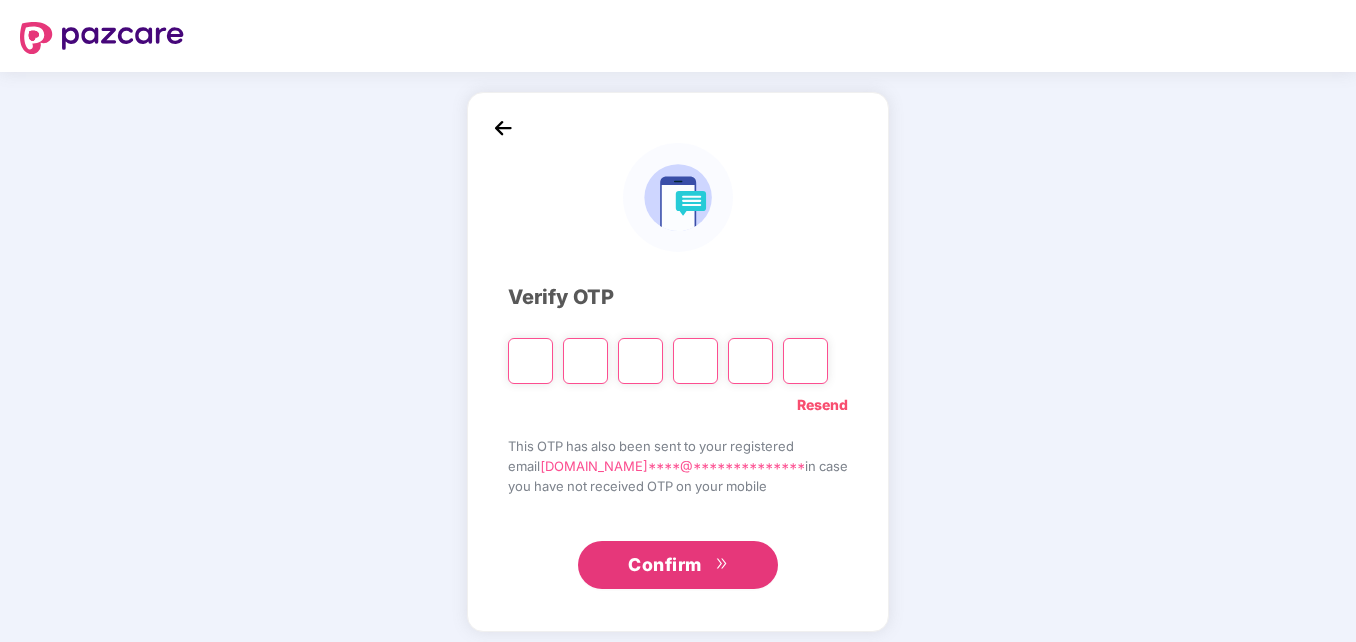 type on "*" 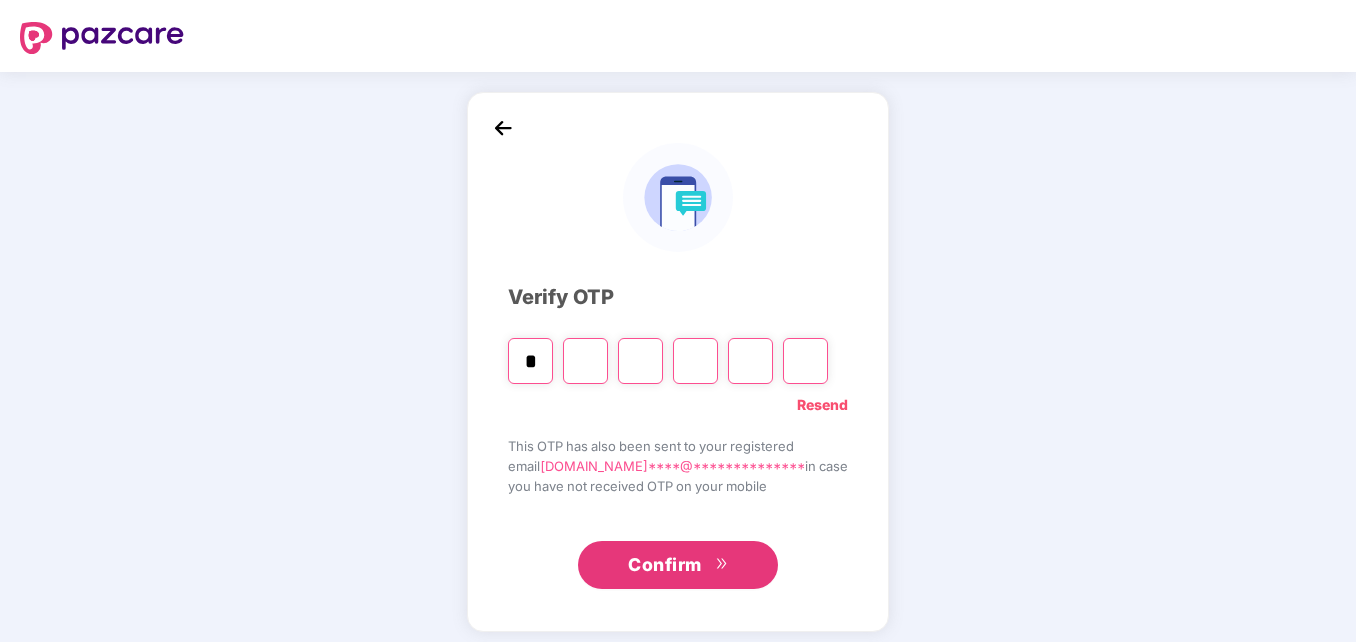 type on "*" 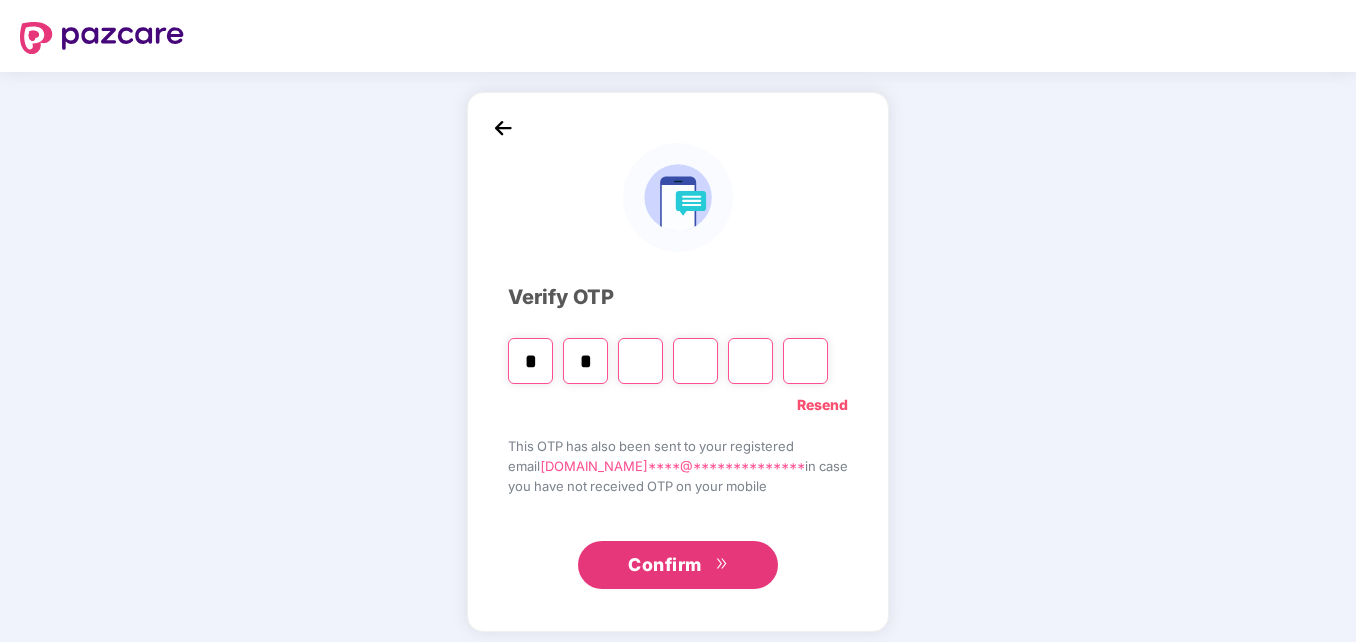 type on "*" 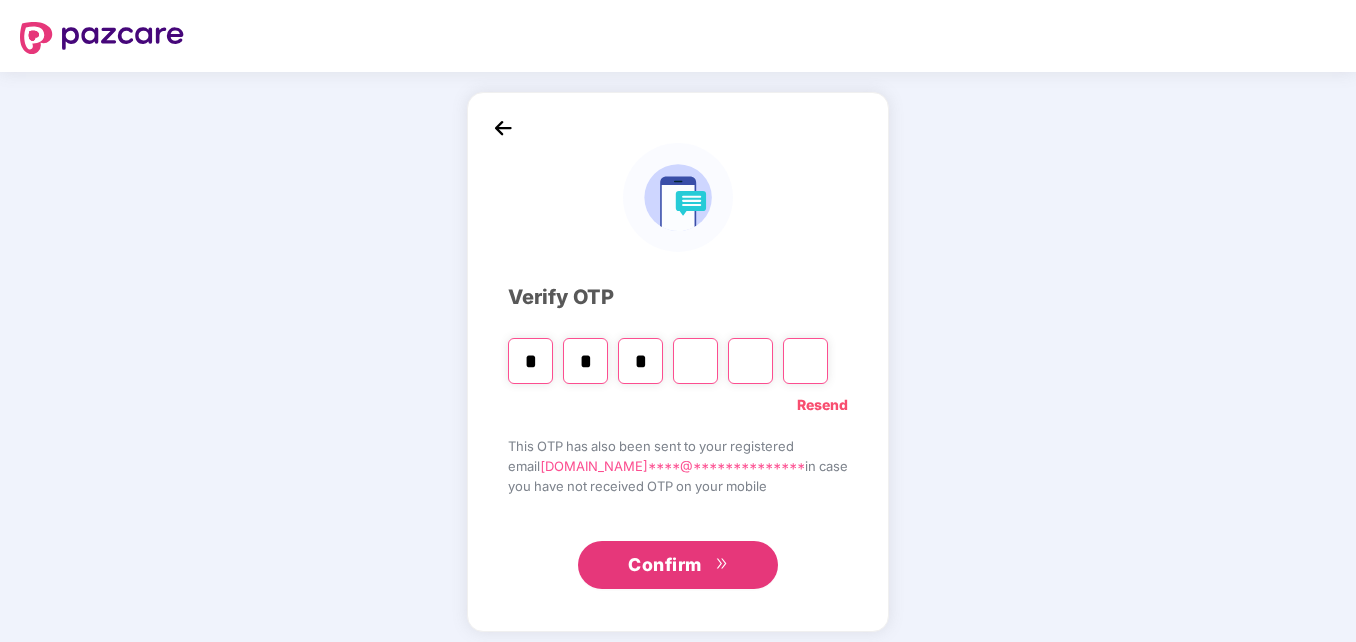 type on "*" 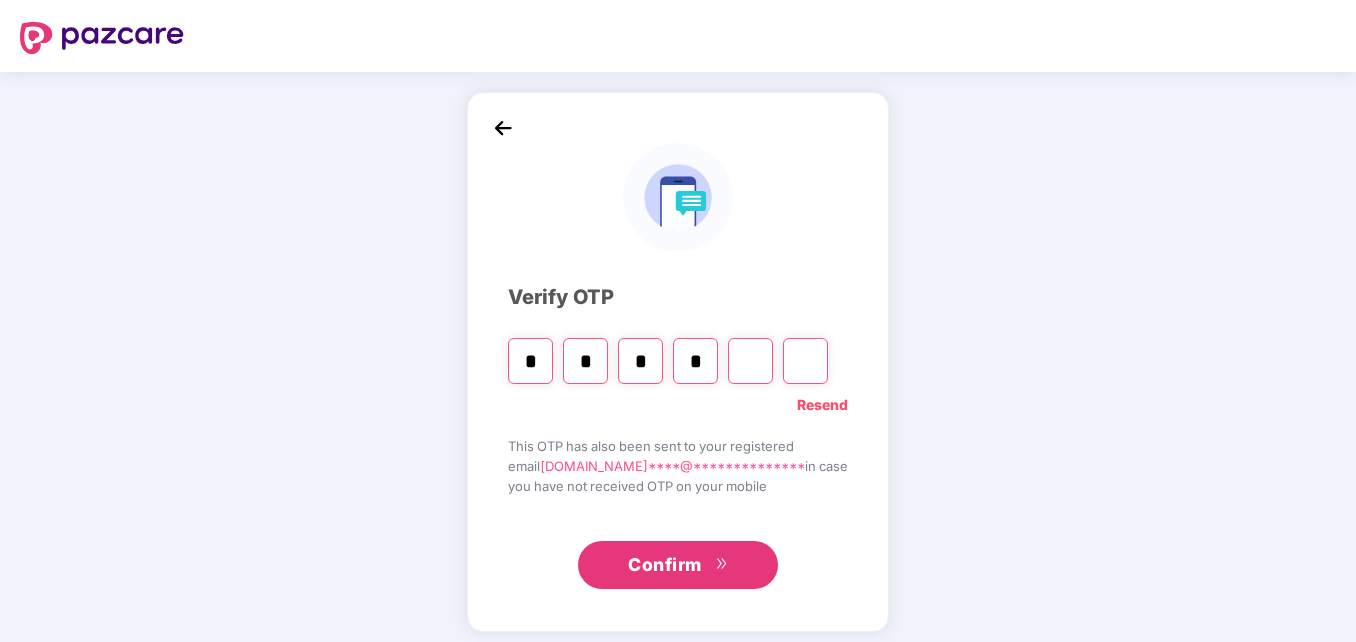 type on "*" 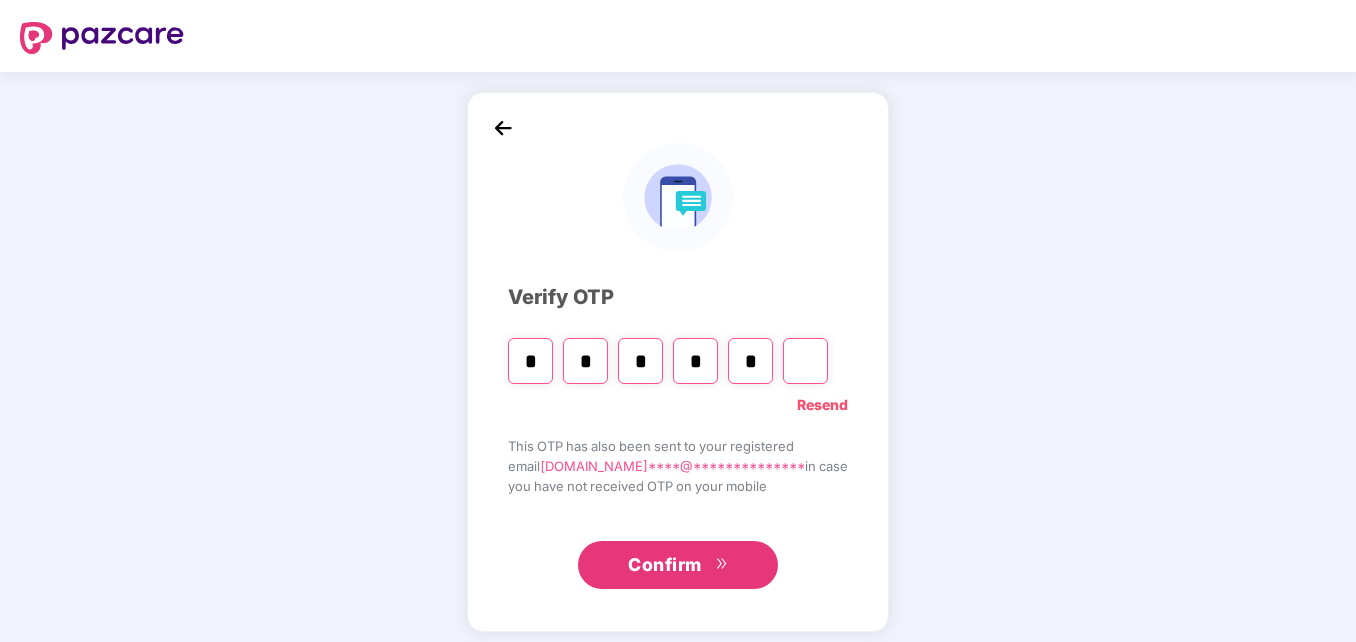 type on "*" 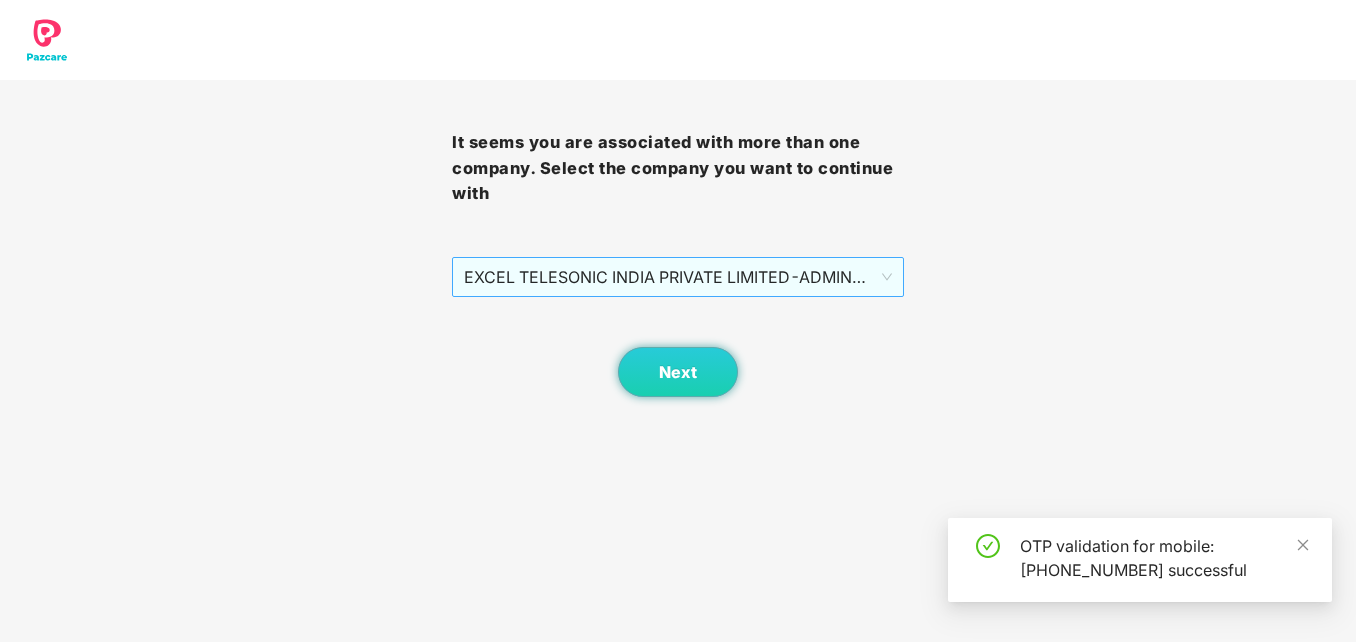 click on "EXCEL TELESONIC INDIA PRIVATE LIMITED  -  ADMIN  -  ADMIN" at bounding box center [678, 277] 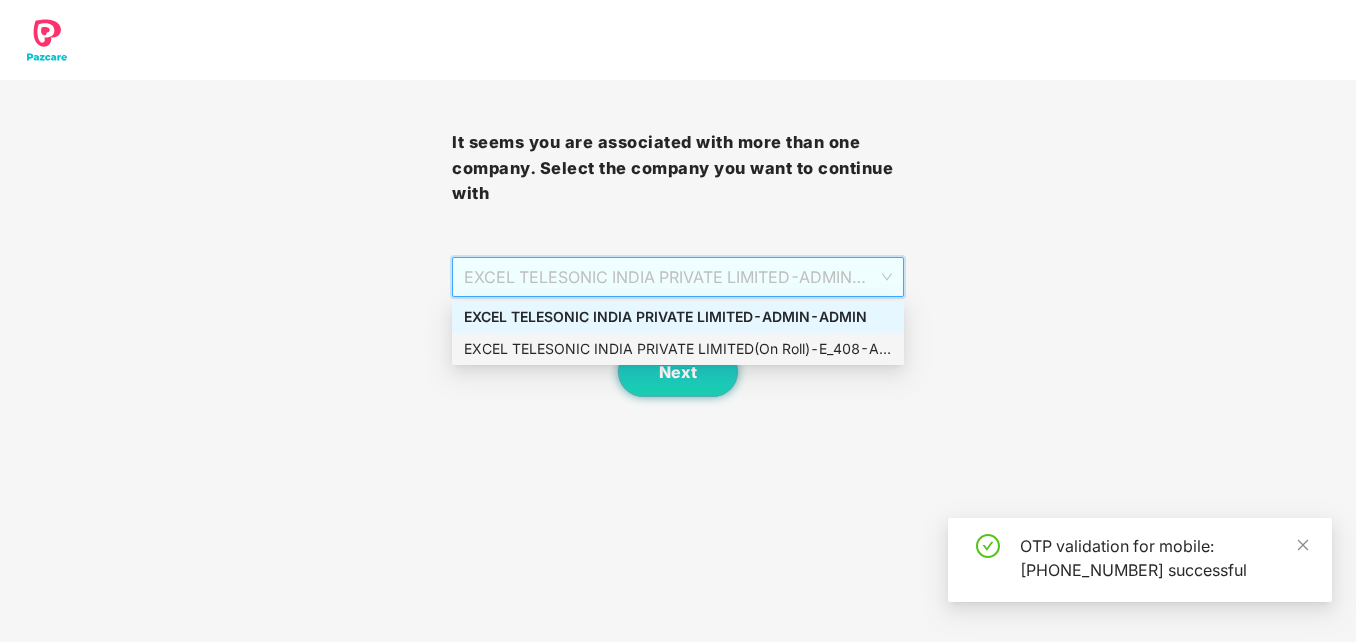 click on "EXCEL TELESONIC INDIA PRIVATE LIMITED(On Roll)  -  E_408  -  ADMIN" at bounding box center [678, 349] 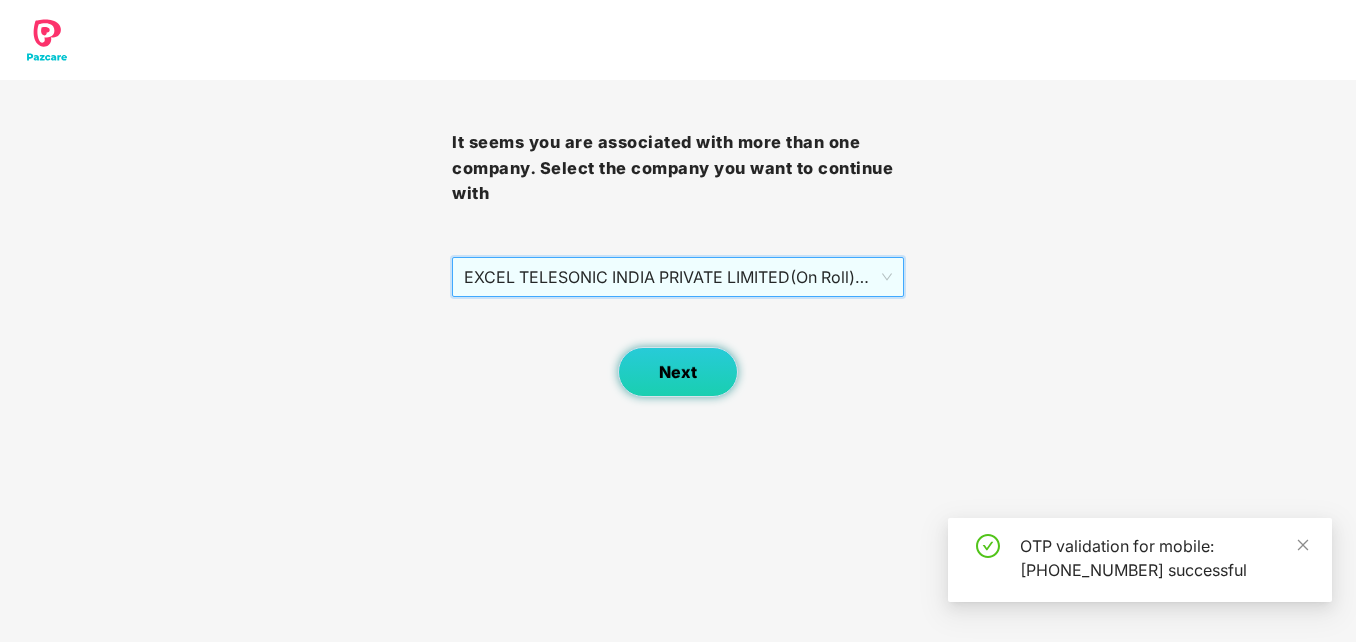 click on "Next" at bounding box center (678, 372) 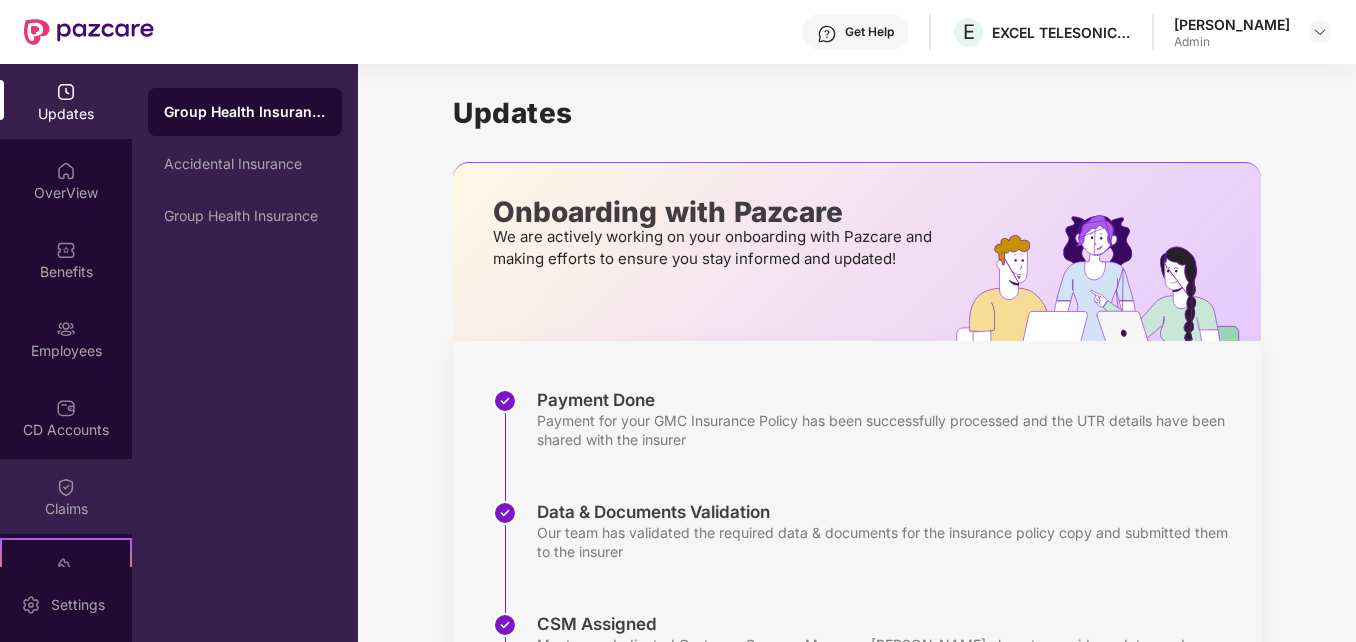 click on "Claims" at bounding box center (66, 509) 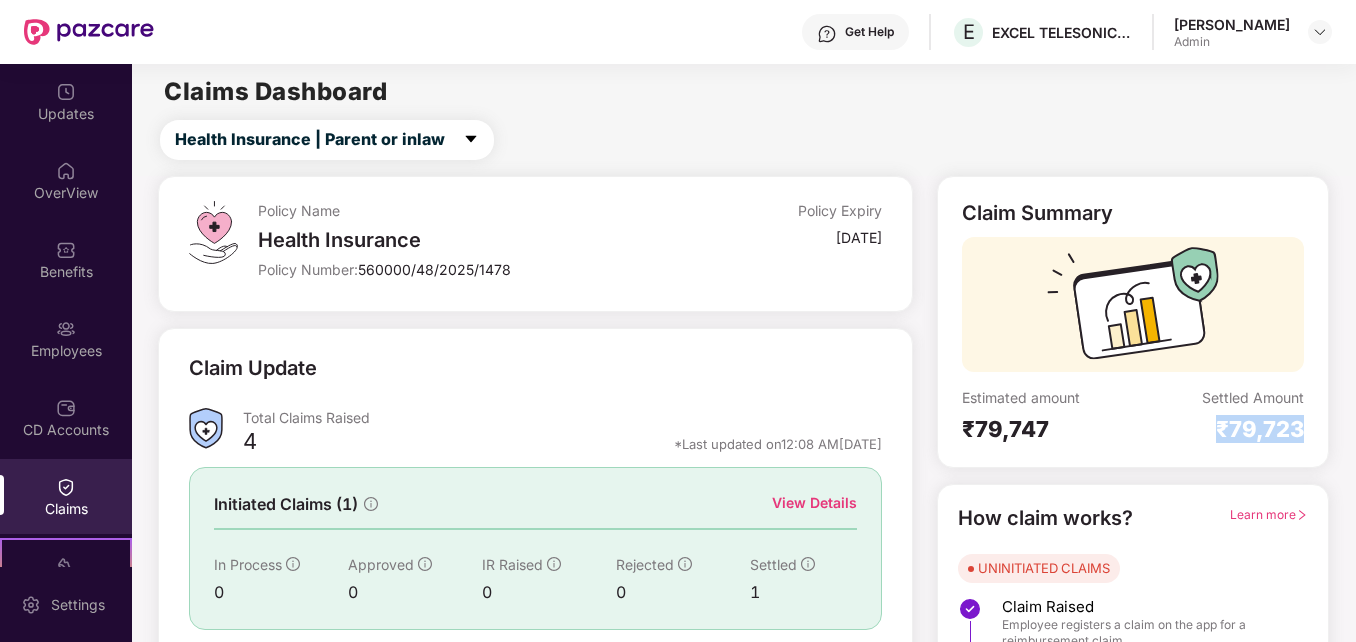 drag, startPoint x: 1203, startPoint y: 431, endPoint x: 1361, endPoint y: 427, distance: 158.05063 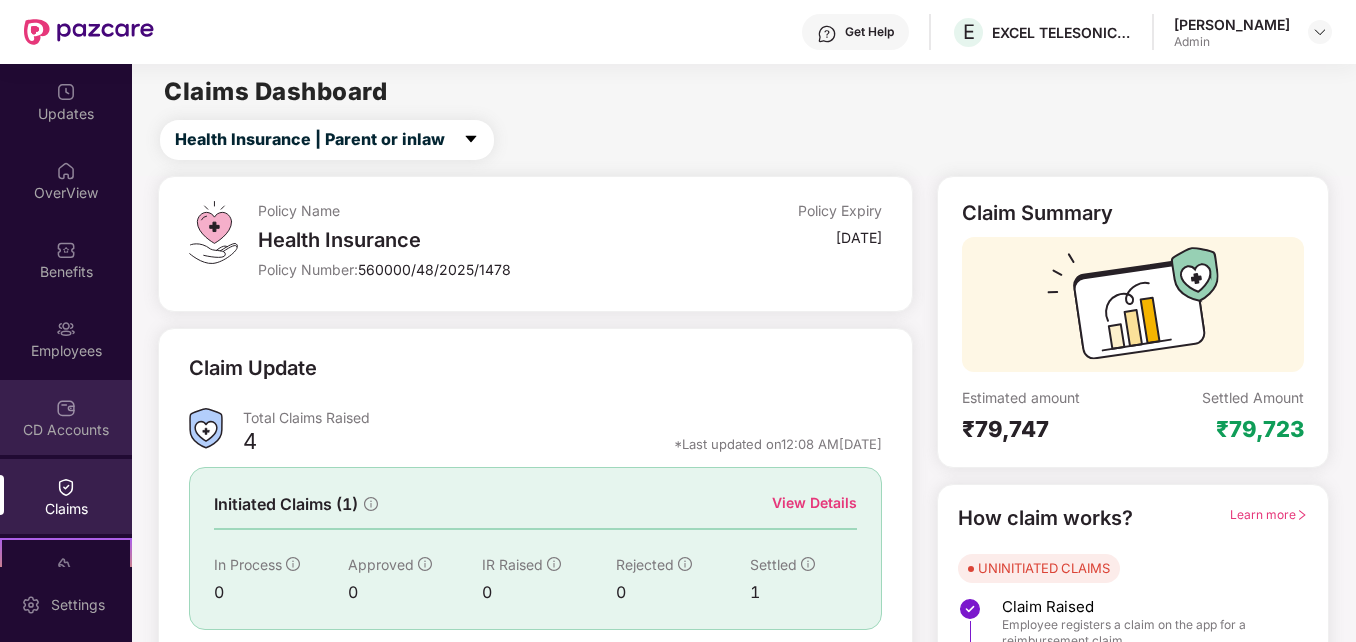 click on "CD Accounts" at bounding box center (66, 430) 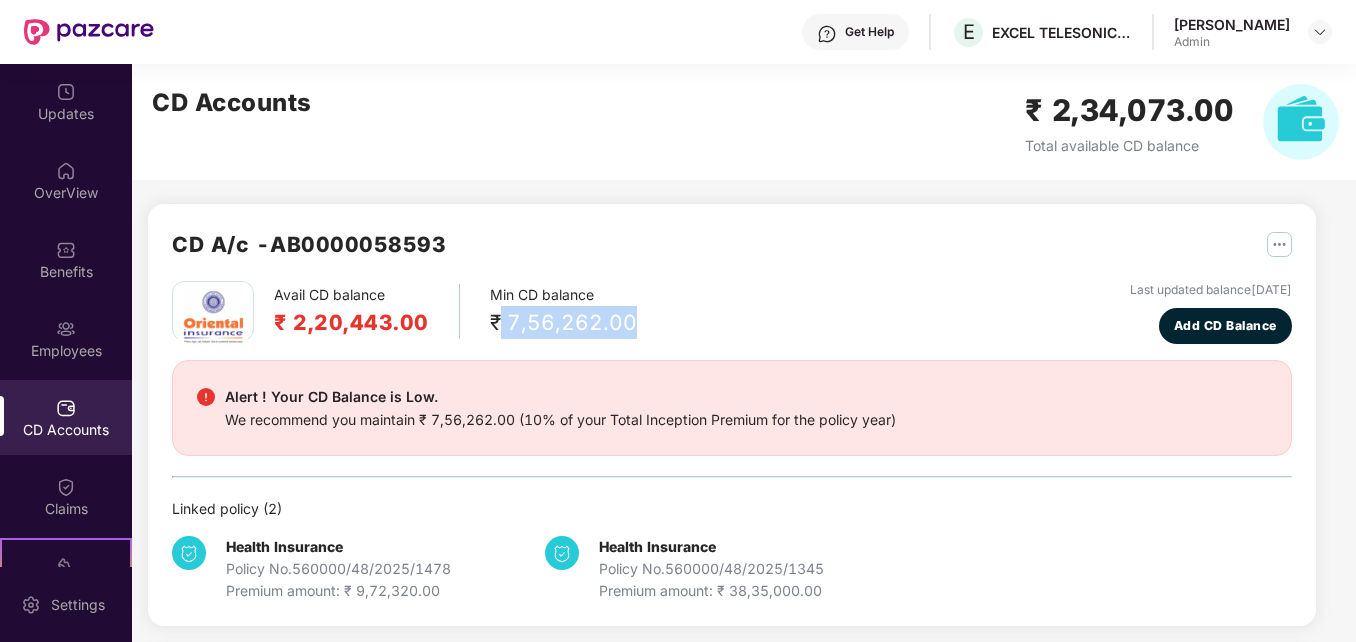 drag, startPoint x: 493, startPoint y: 320, endPoint x: 732, endPoint y: 308, distance: 239.30107 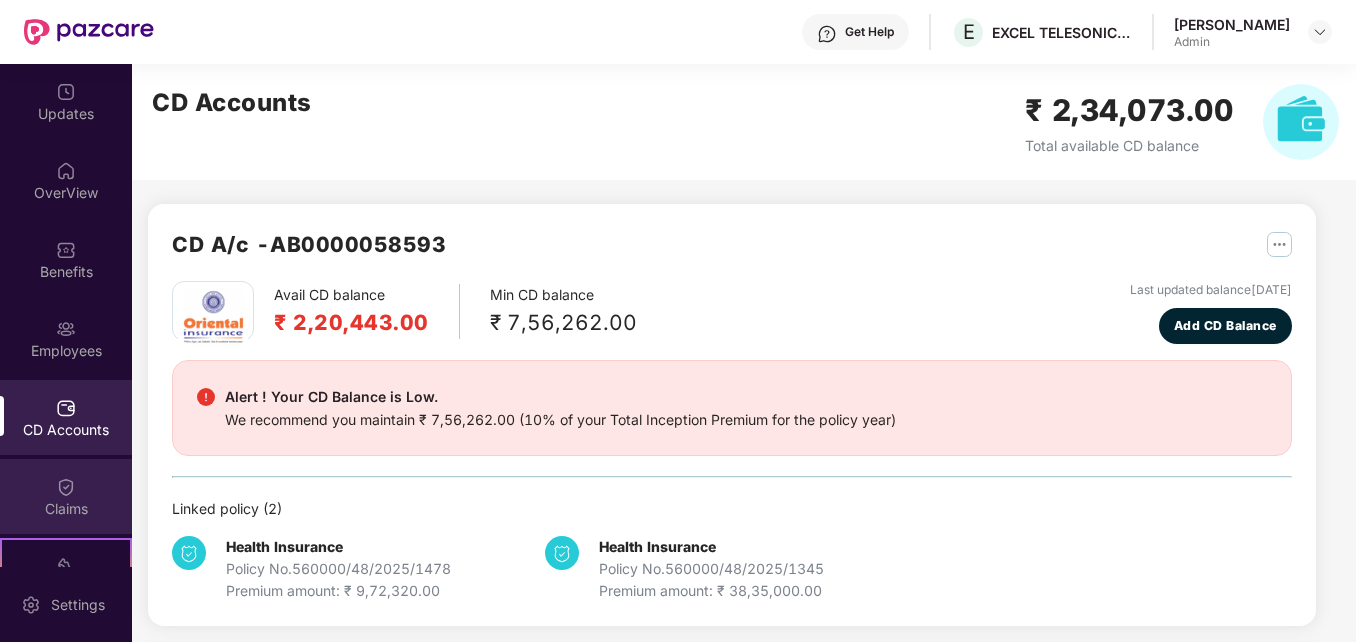 click on "Claims" at bounding box center (66, 496) 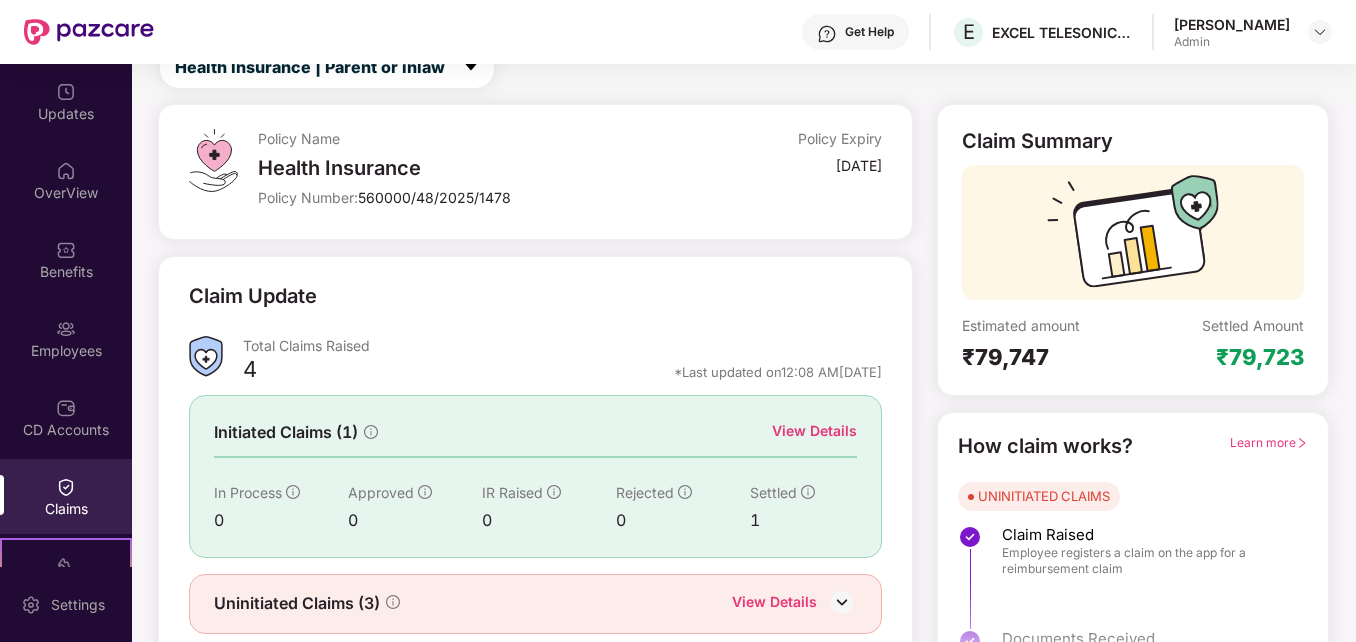 scroll, scrollTop: 141, scrollLeft: 0, axis: vertical 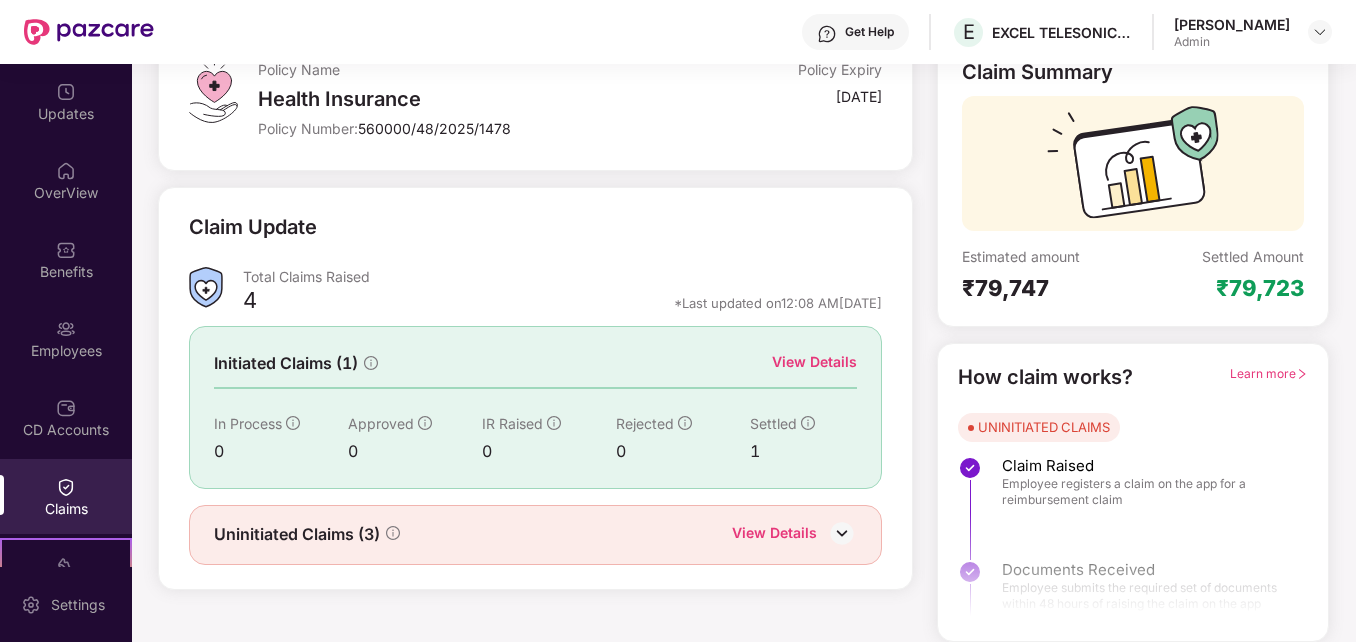 click on "View Details" at bounding box center [794, 535] 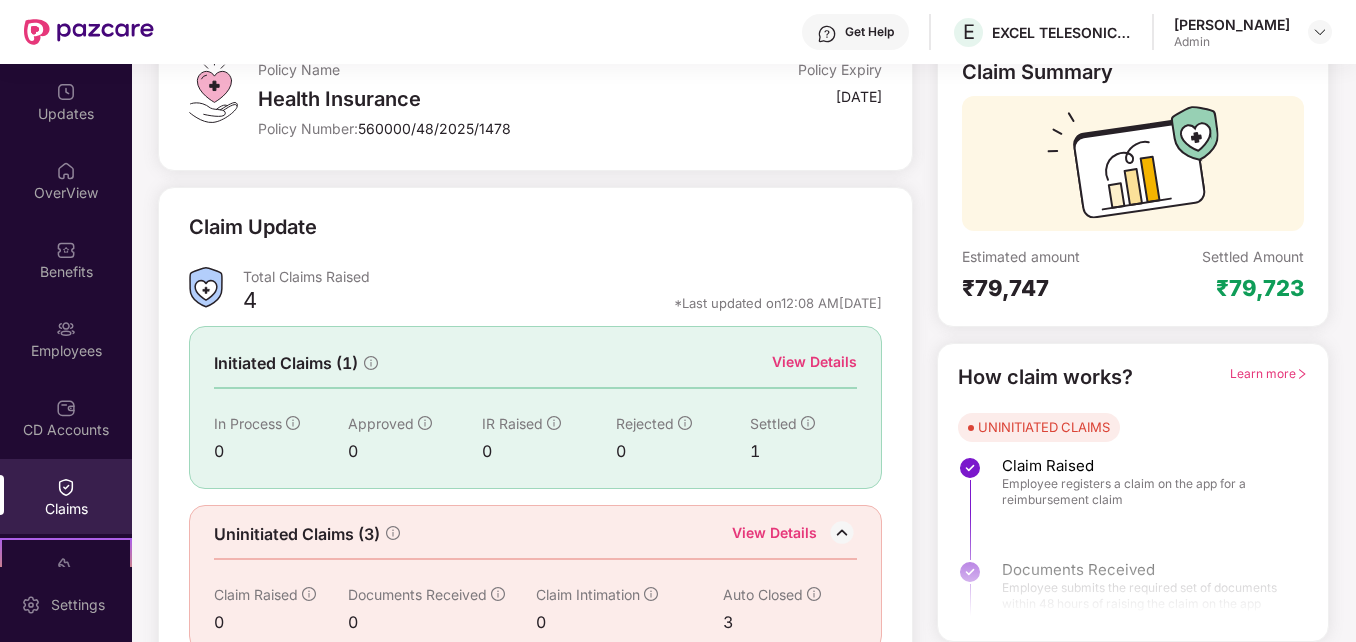 scroll, scrollTop: 176, scrollLeft: 0, axis: vertical 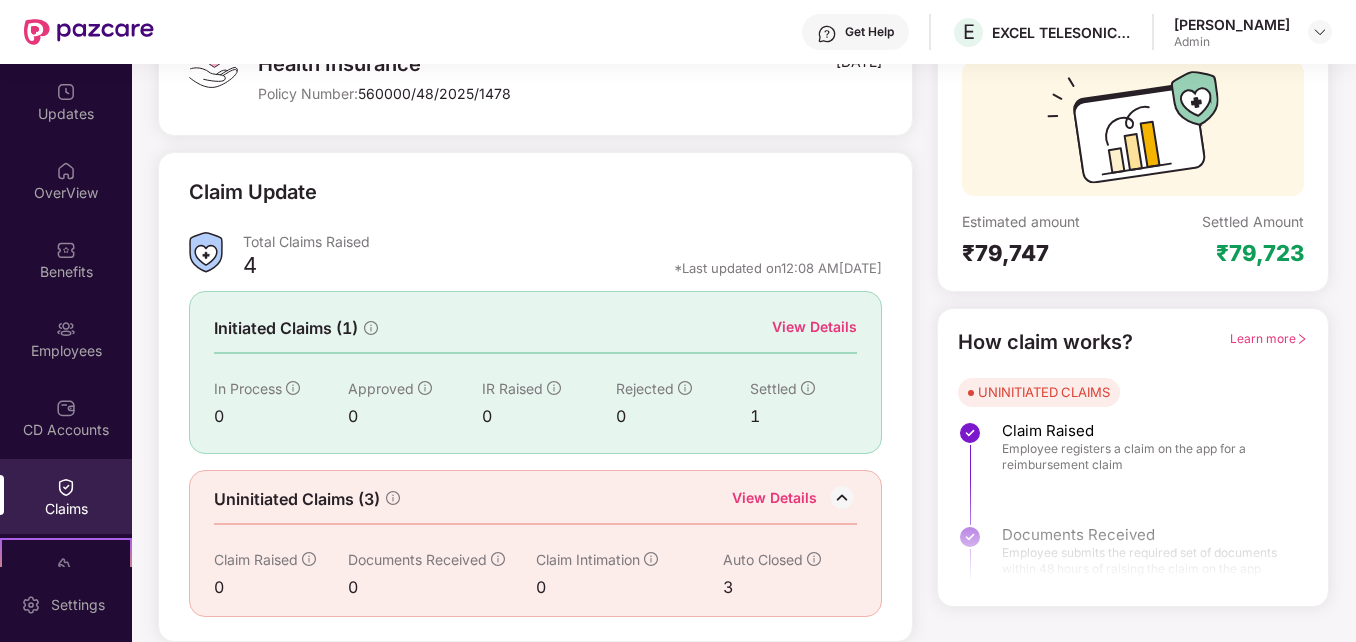 click on "Initiated Claims (1)" at bounding box center [286, 328] 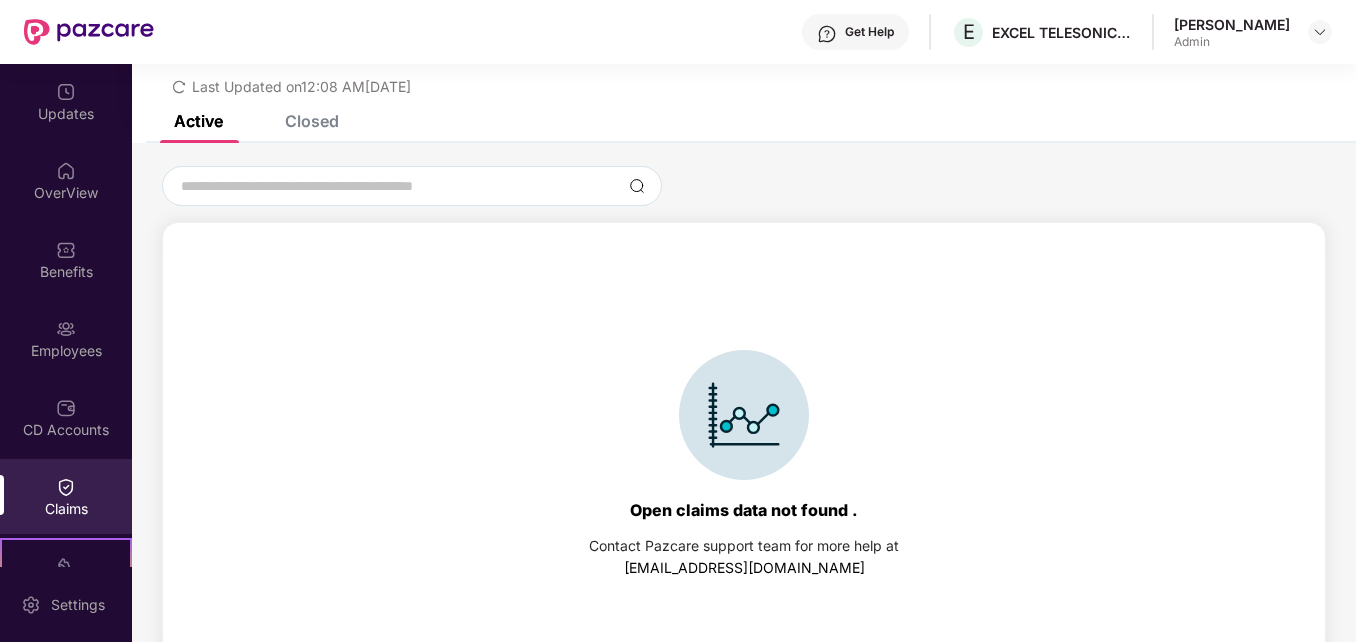scroll, scrollTop: 86, scrollLeft: 0, axis: vertical 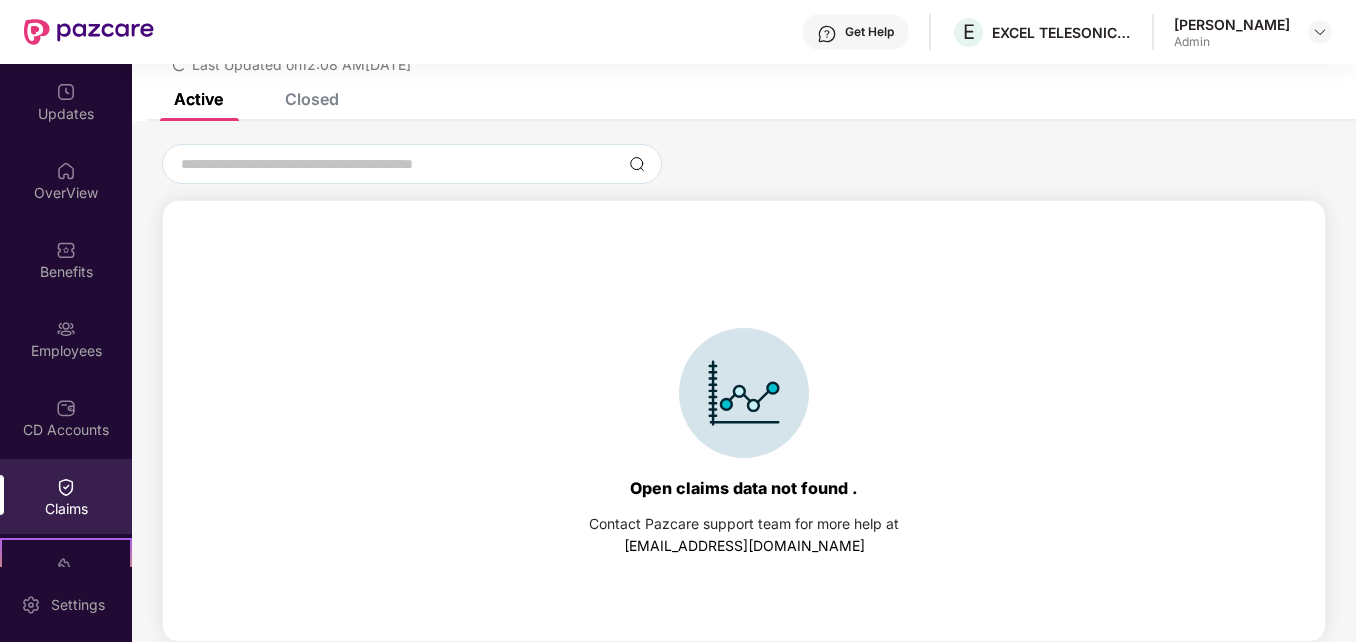 click on "Claims" at bounding box center [66, 496] 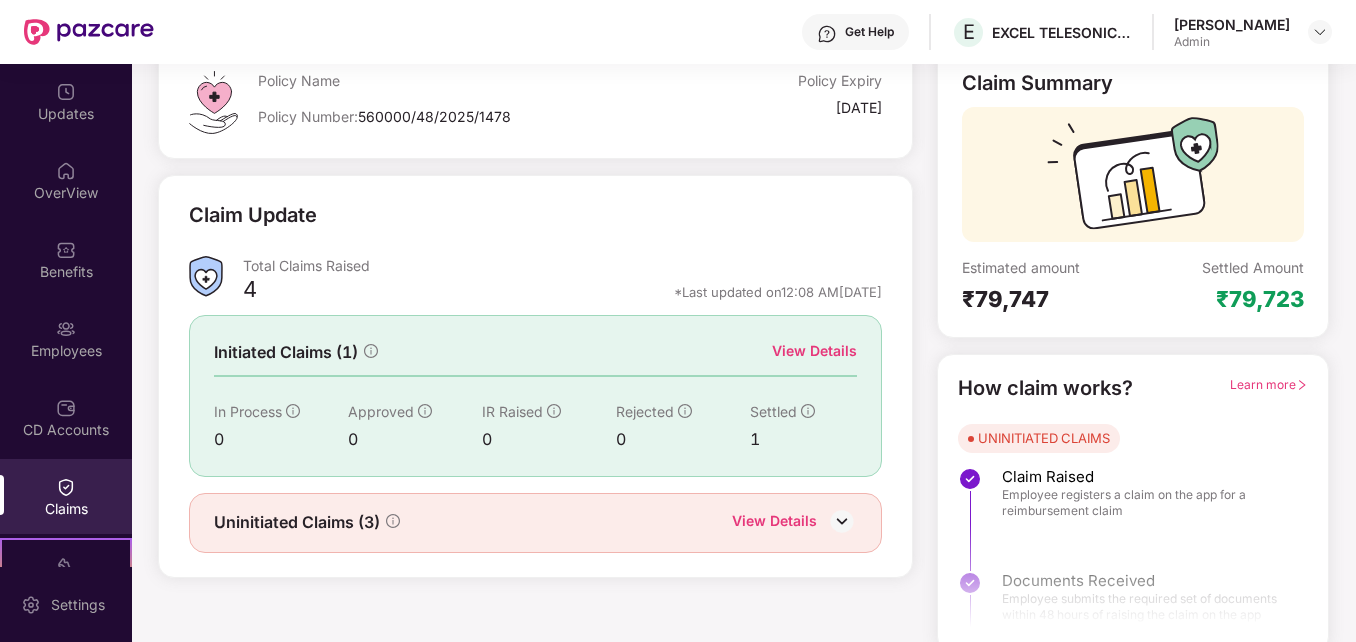 scroll, scrollTop: 141, scrollLeft: 0, axis: vertical 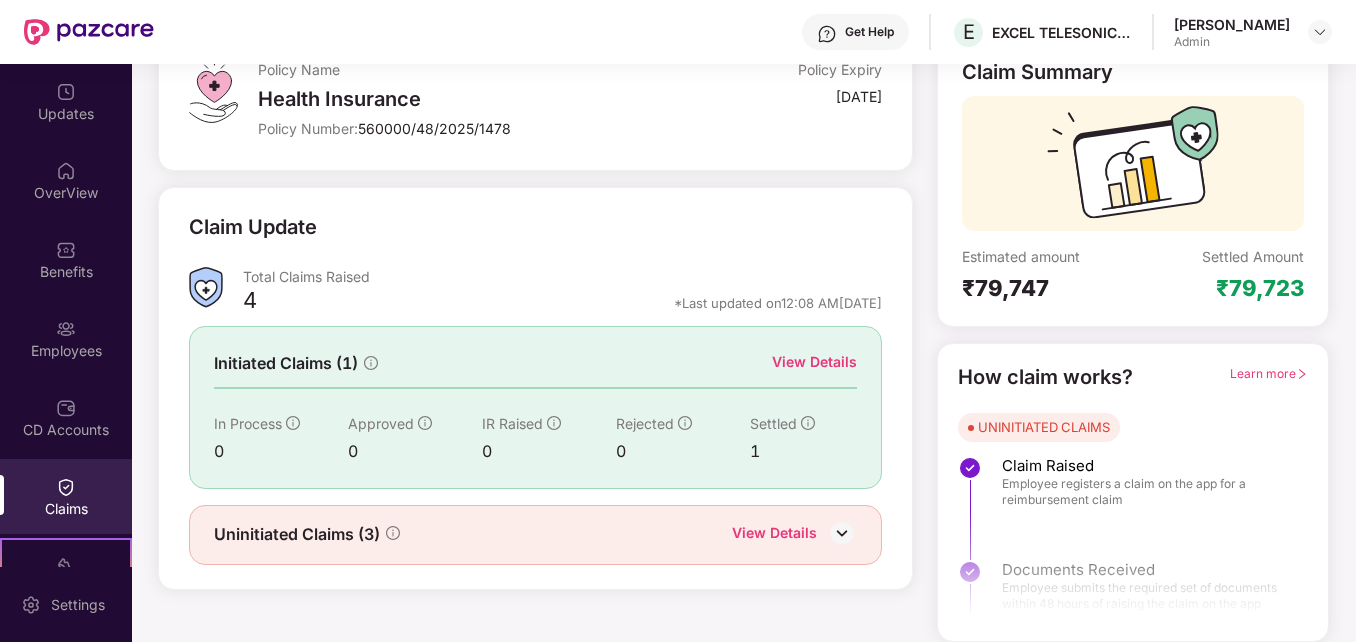 click on "Claims" at bounding box center (66, 509) 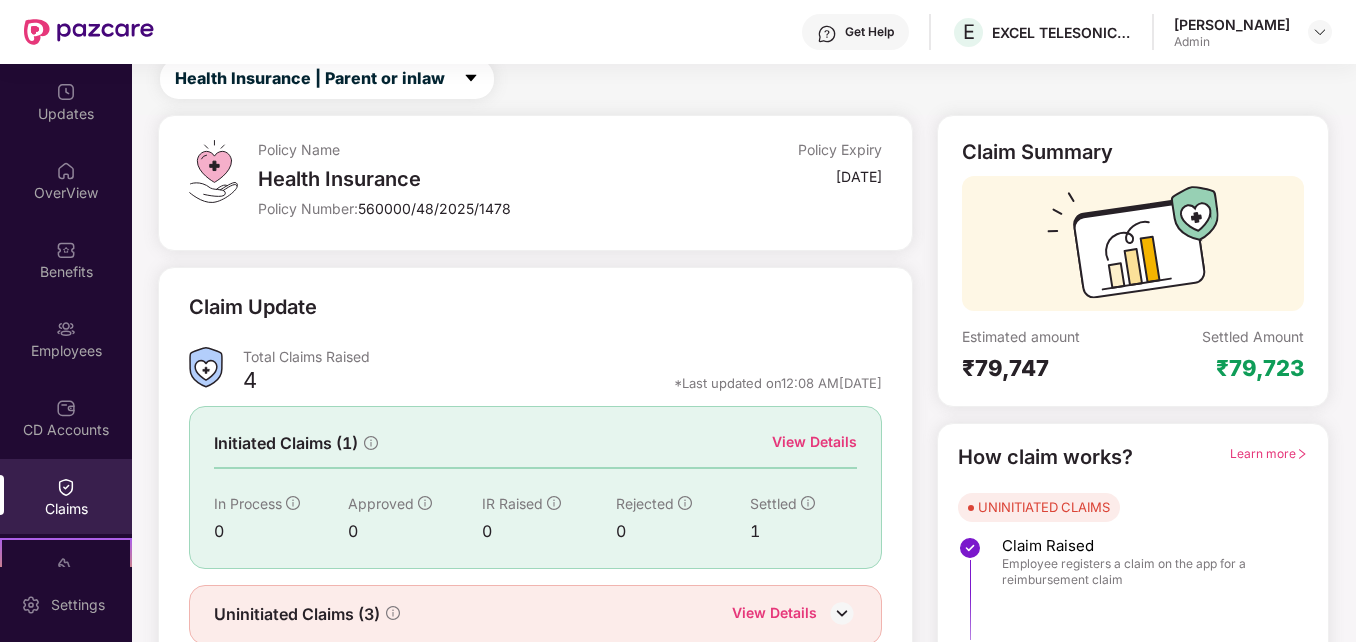 scroll, scrollTop: 0, scrollLeft: 0, axis: both 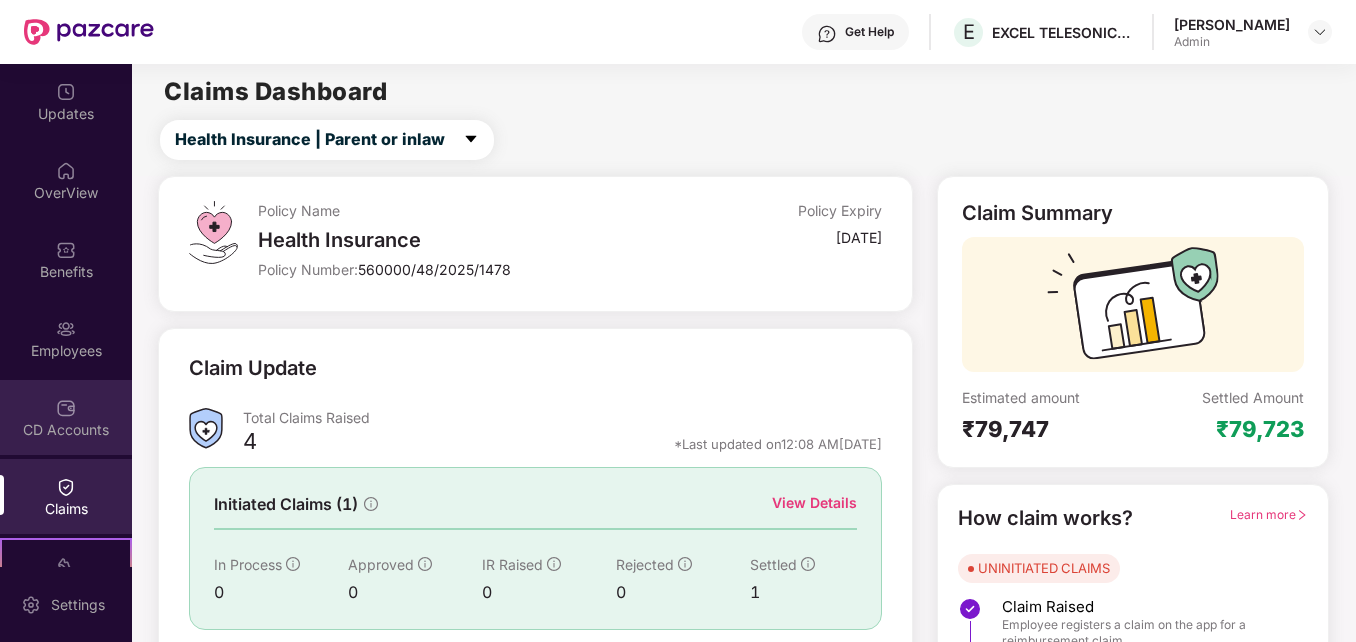 click on "CD Accounts" at bounding box center (66, 417) 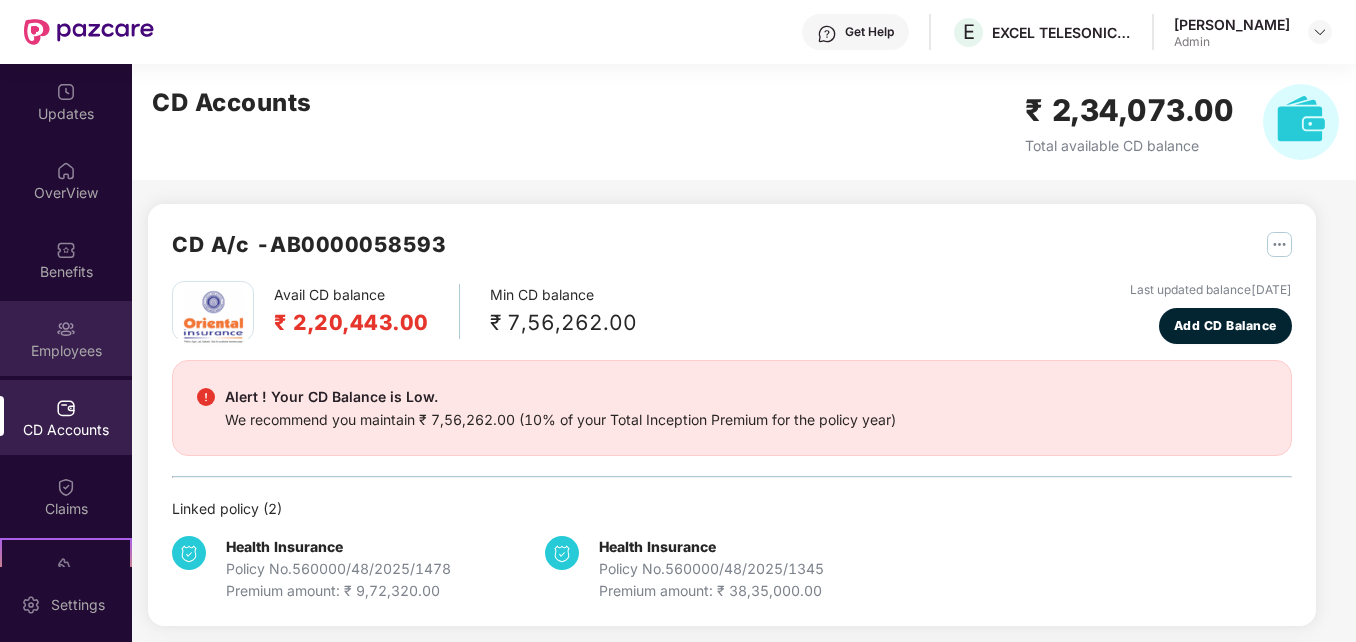 click on "Employees" at bounding box center (66, 338) 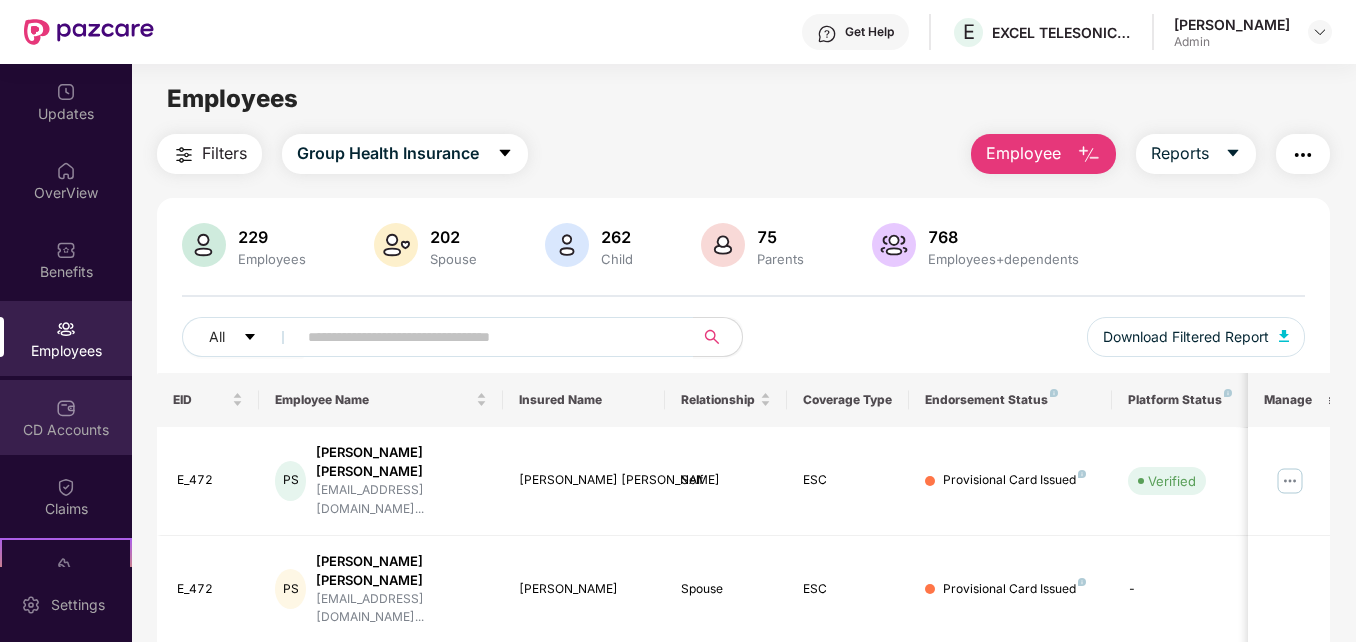 click on "CD Accounts" at bounding box center [66, 430] 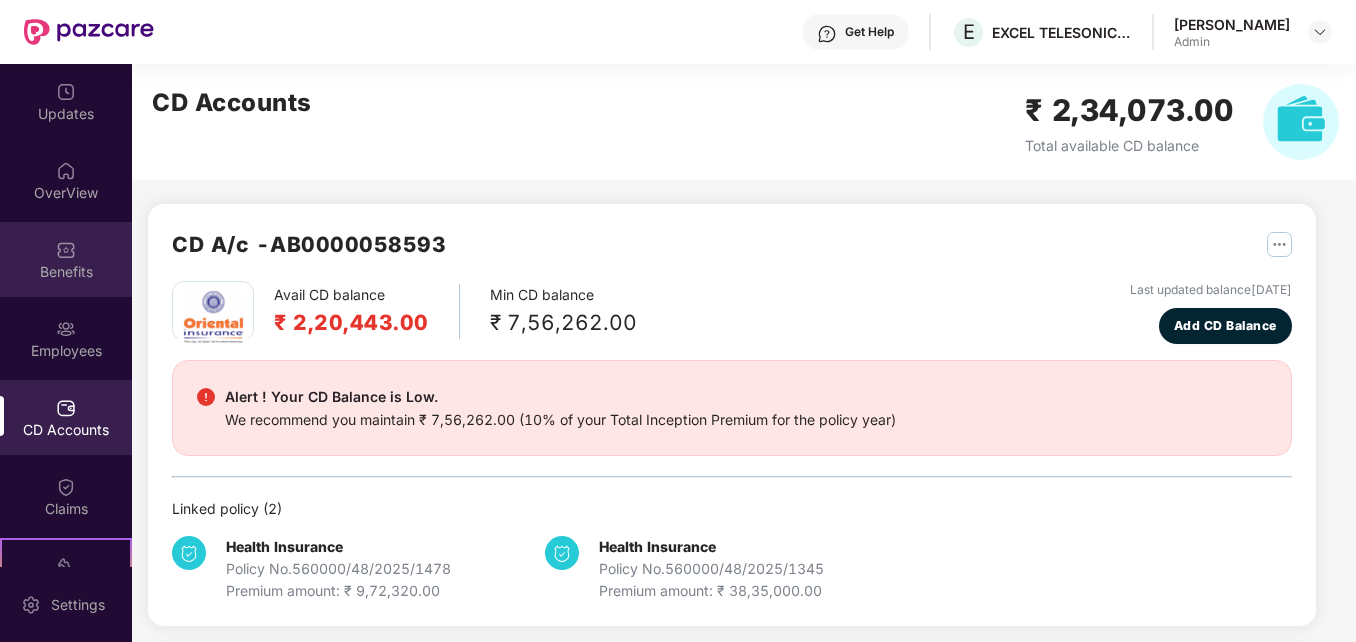 click at bounding box center [66, 250] 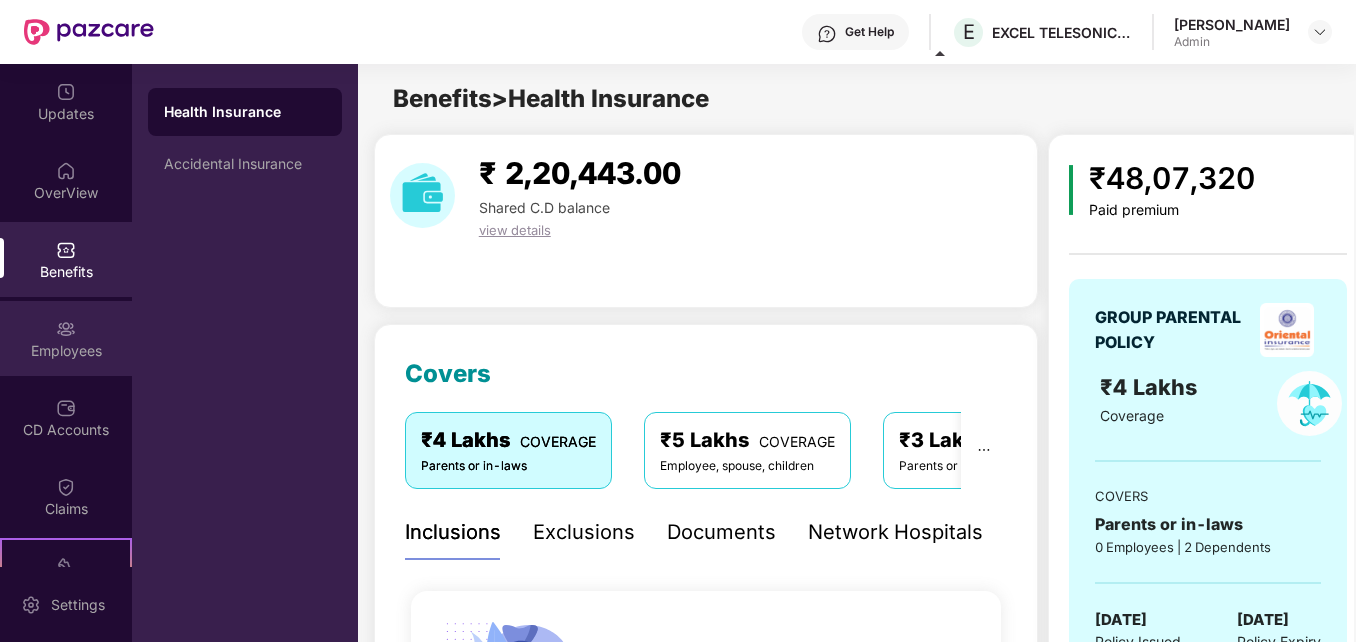 click on "Employees" at bounding box center [66, 338] 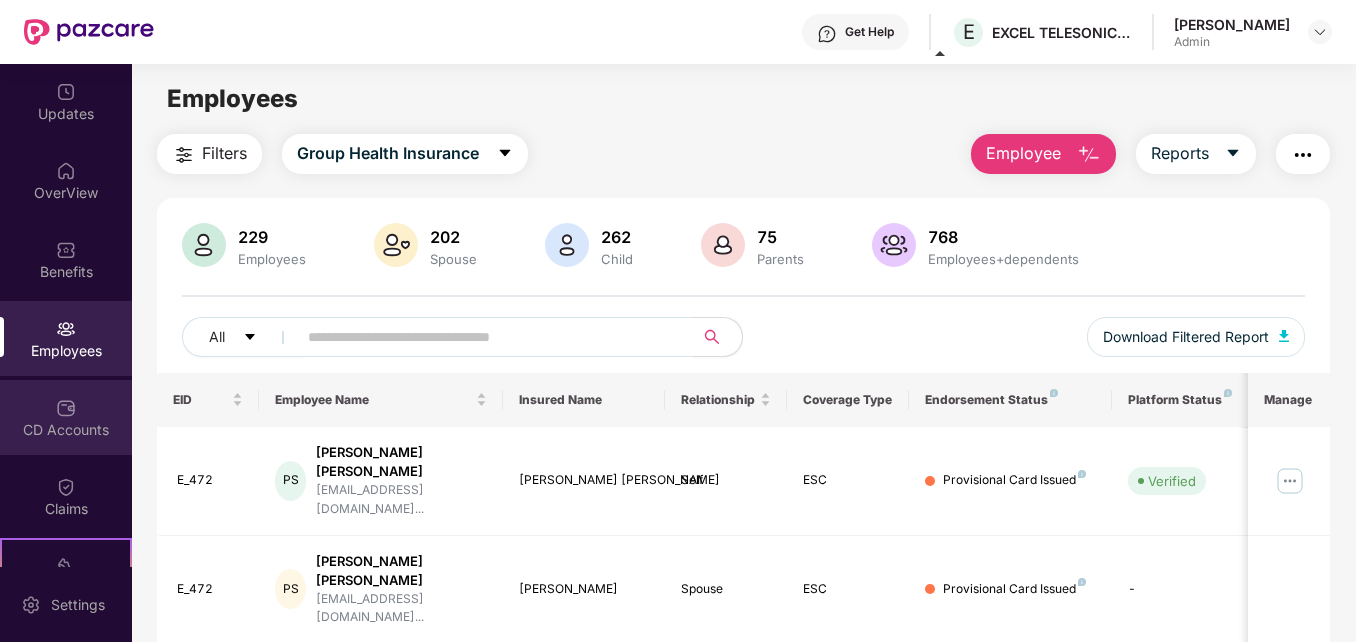 click at bounding box center [66, 408] 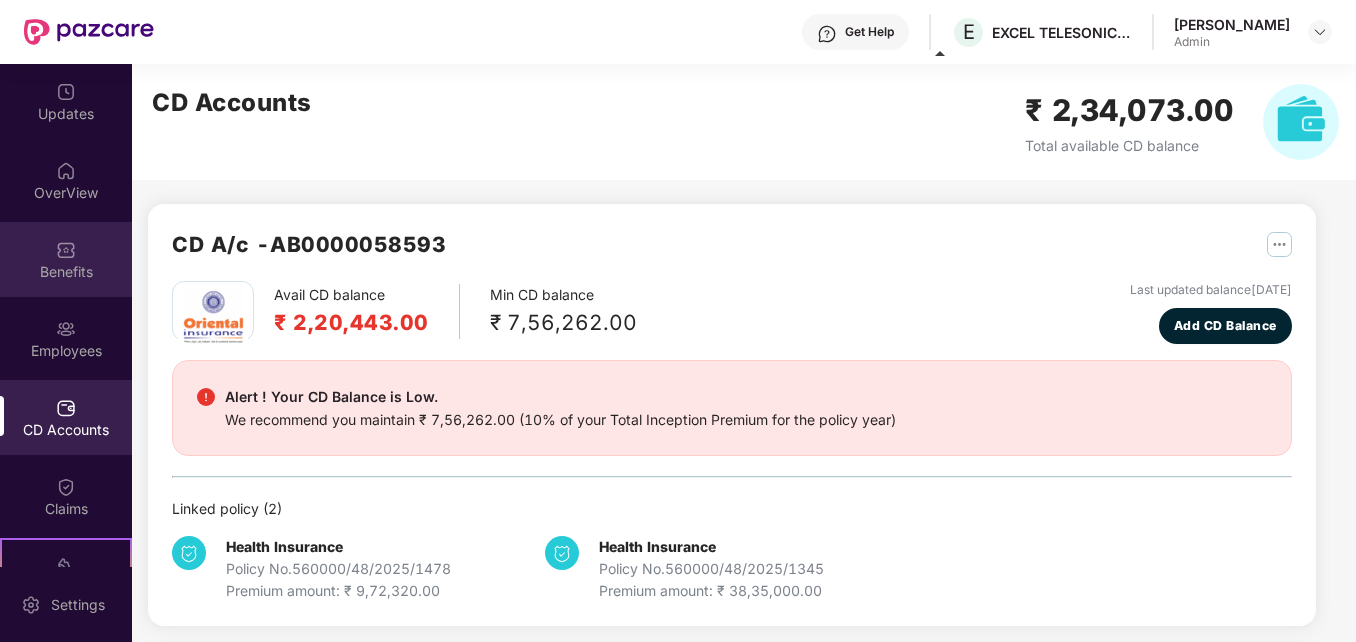 click on "Benefits" at bounding box center (66, 259) 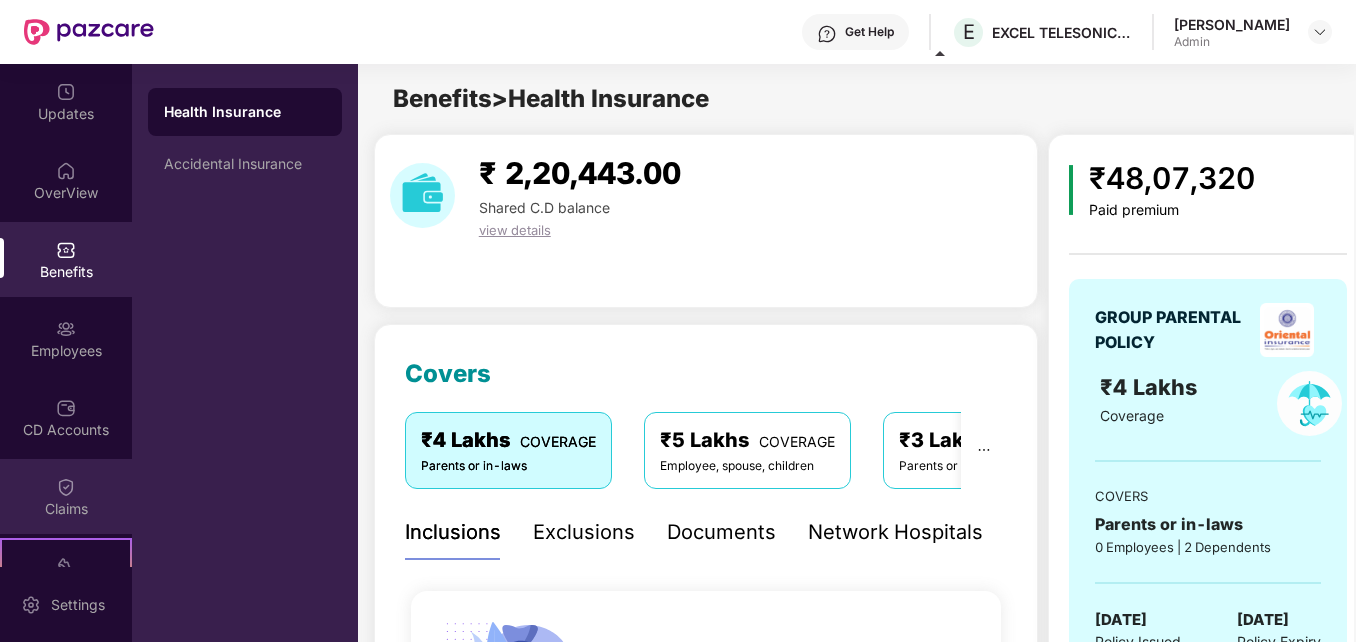 click on "Claims" at bounding box center (66, 509) 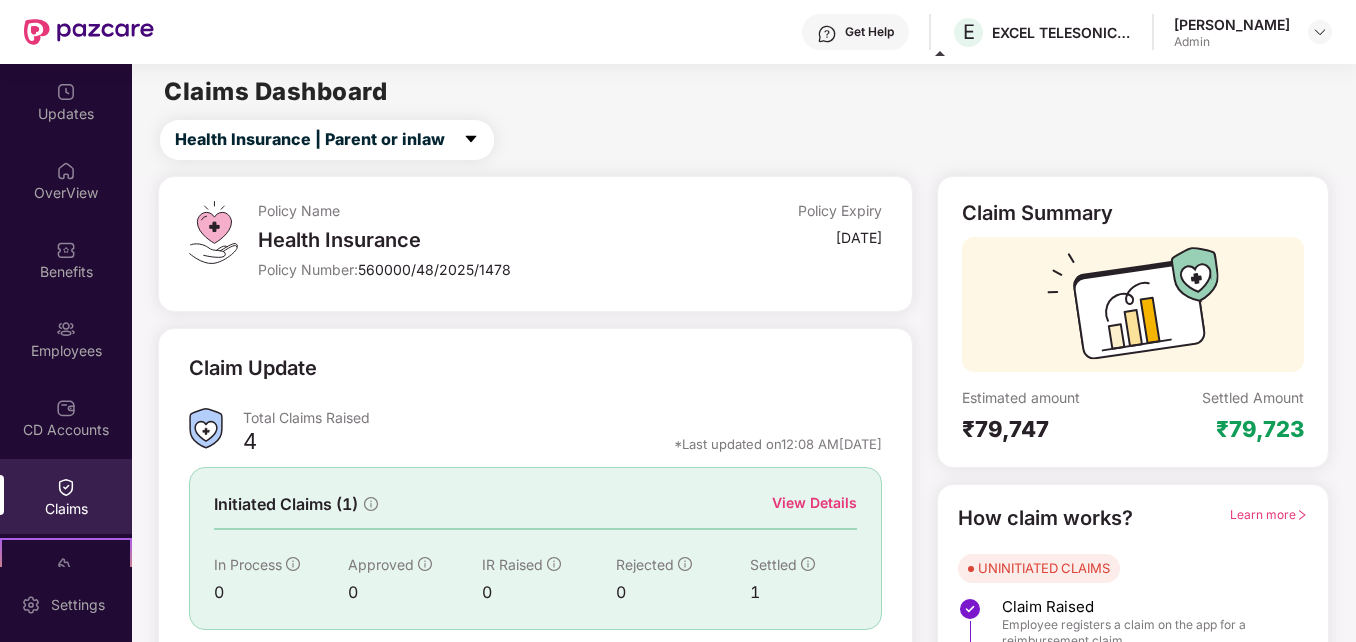 click on "CD Accounts" at bounding box center (66, 417) 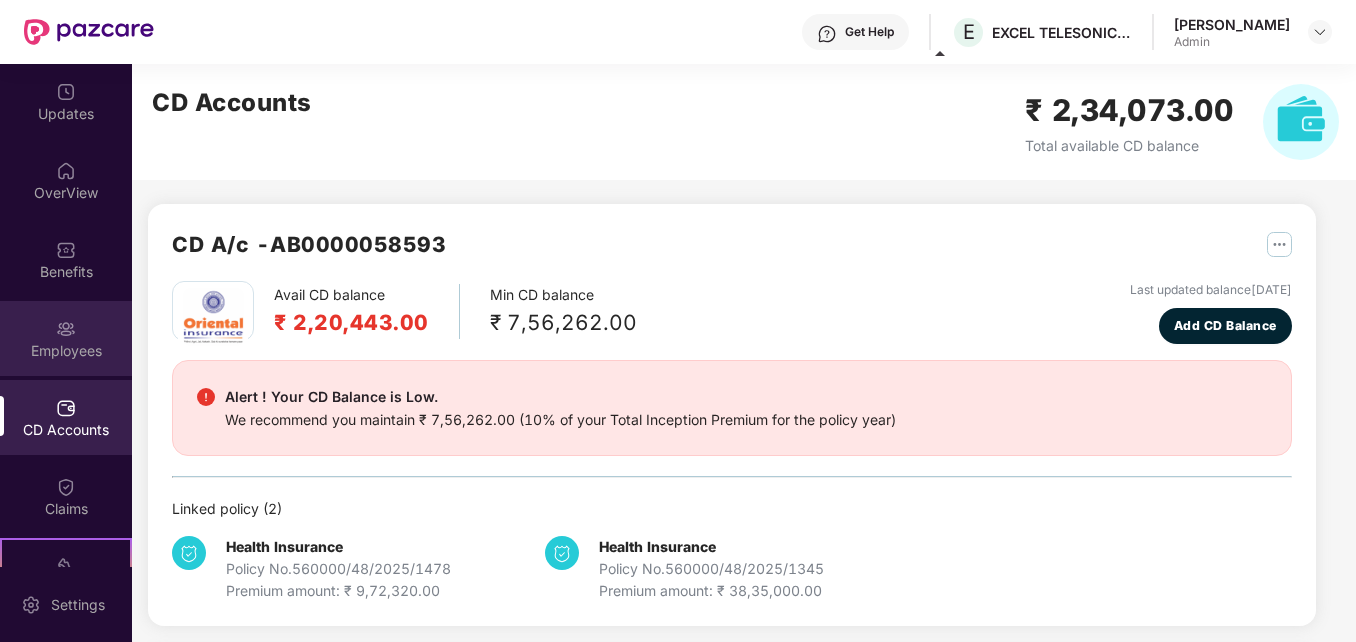 click on "Employees" at bounding box center [66, 351] 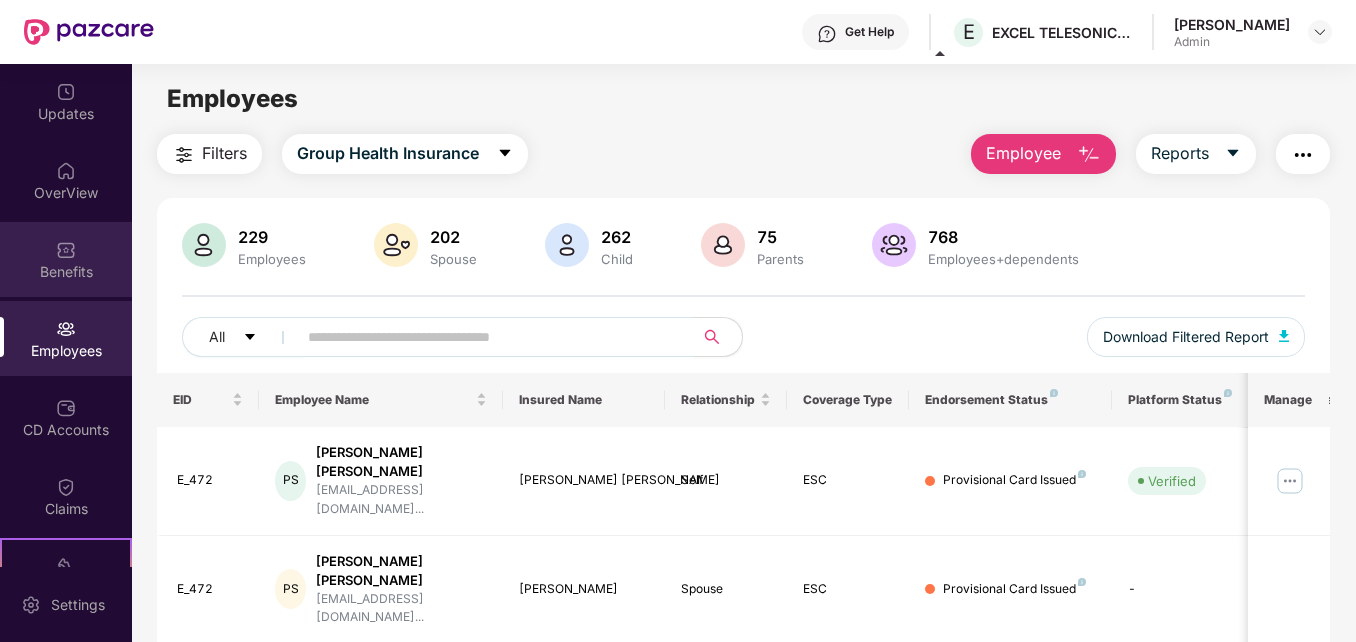 click on "Benefits" at bounding box center [66, 259] 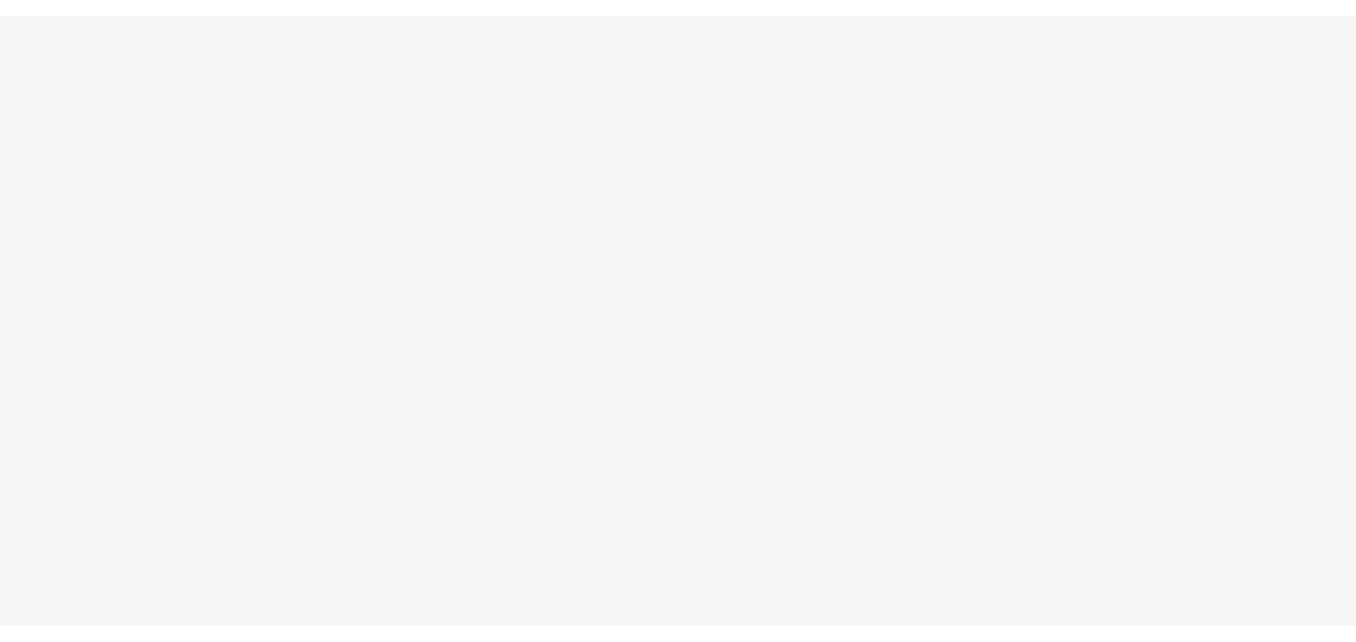 scroll, scrollTop: 0, scrollLeft: 0, axis: both 